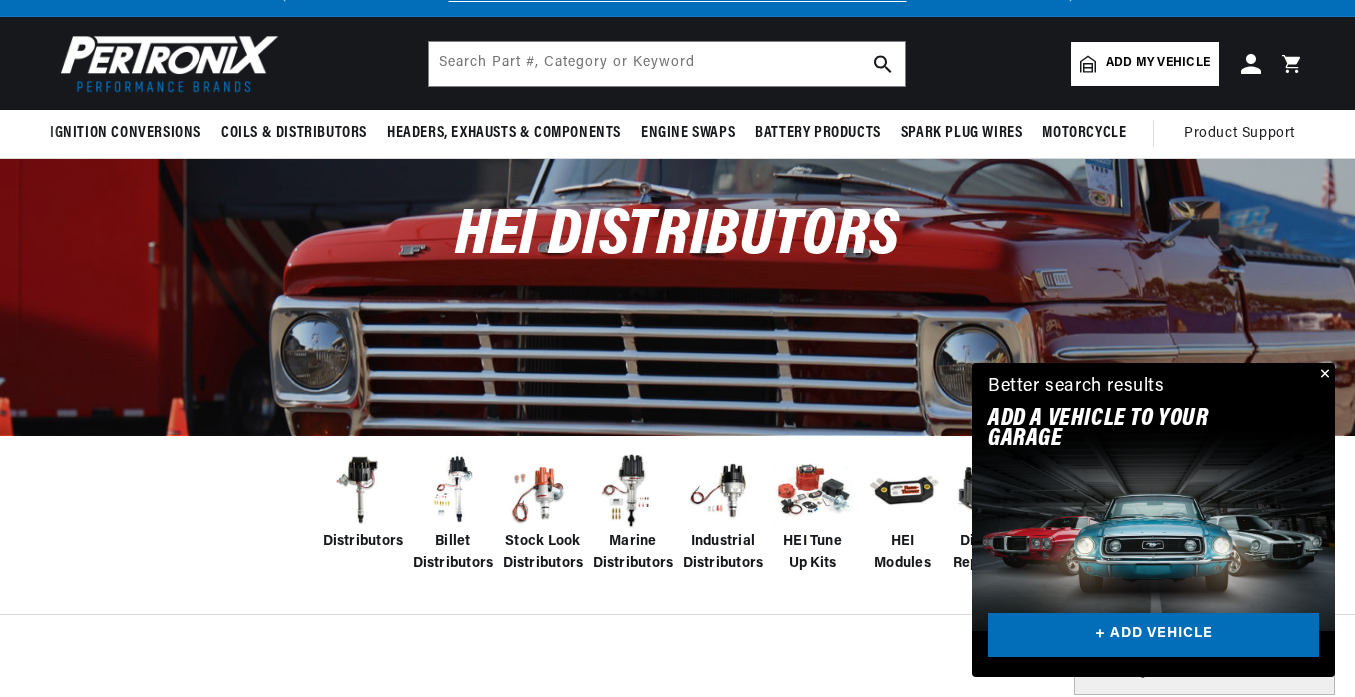 scroll, scrollTop: 100, scrollLeft: 0, axis: vertical 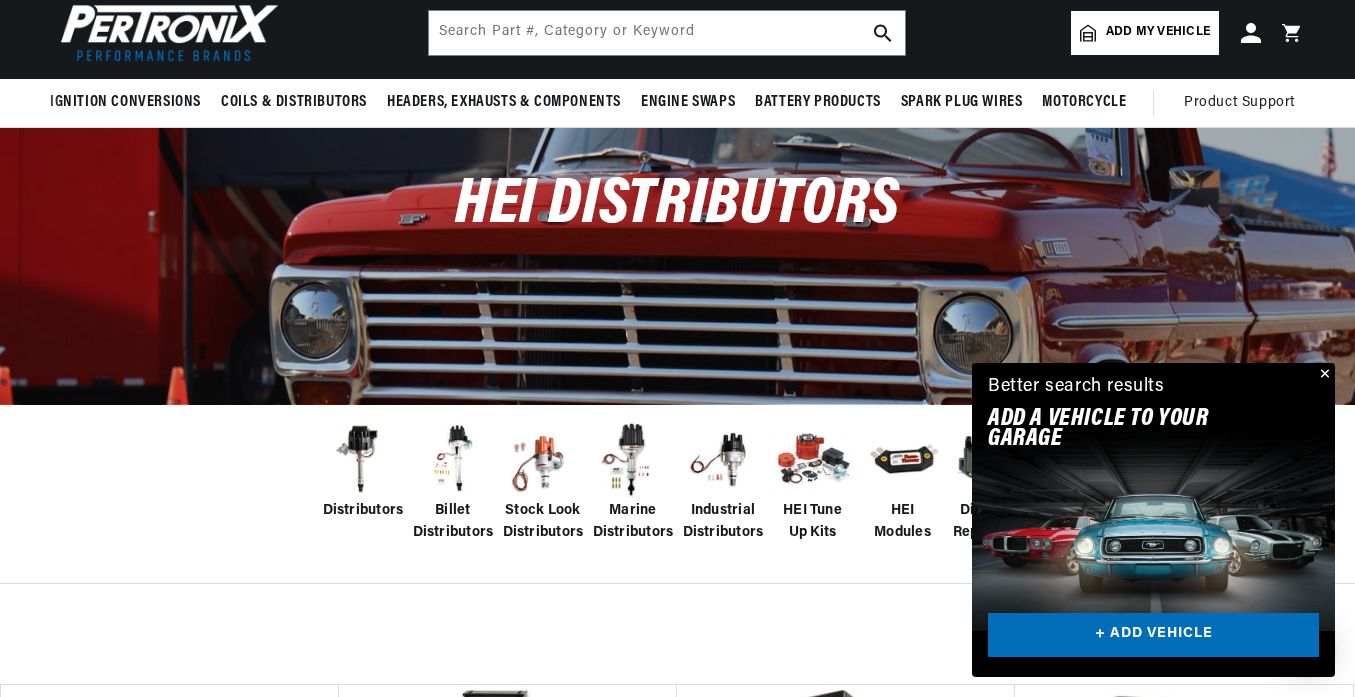 click on "Close dialog FIND THE RIGHT PARTS Take our quick quiz using the button below, answer a few simple questions, and we'll direct you to what you need. FIND MY PARTS Submit" at bounding box center [677, 348] 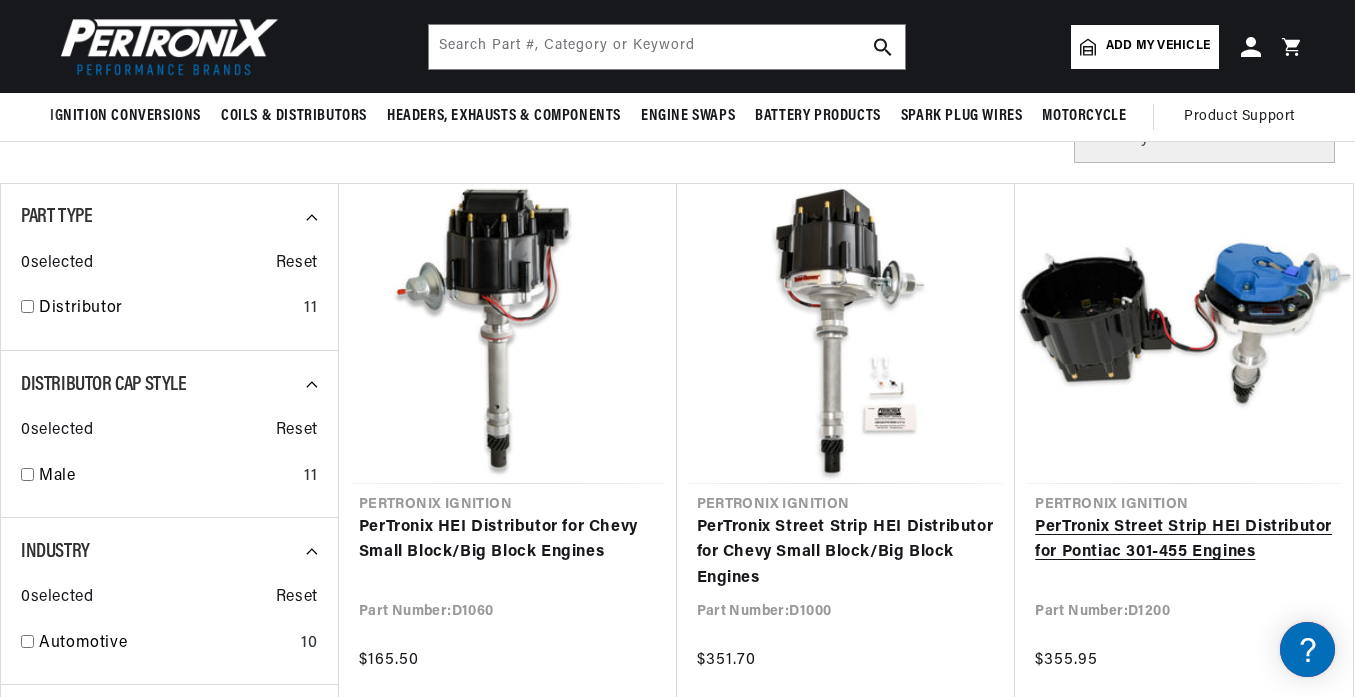 scroll, scrollTop: 600, scrollLeft: 0, axis: vertical 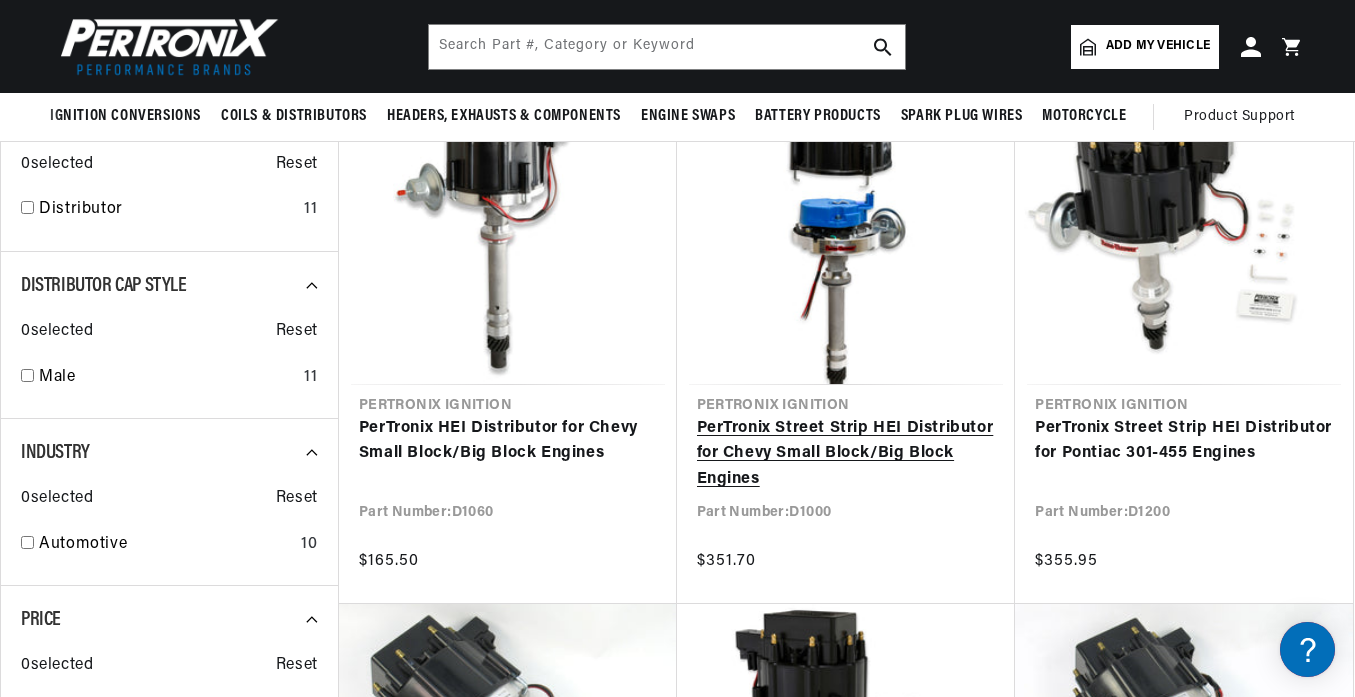 click on "PerTronix Street Strip HEI Distributor for Chevy Small Block/Big Block Engines" at bounding box center (846, 454) 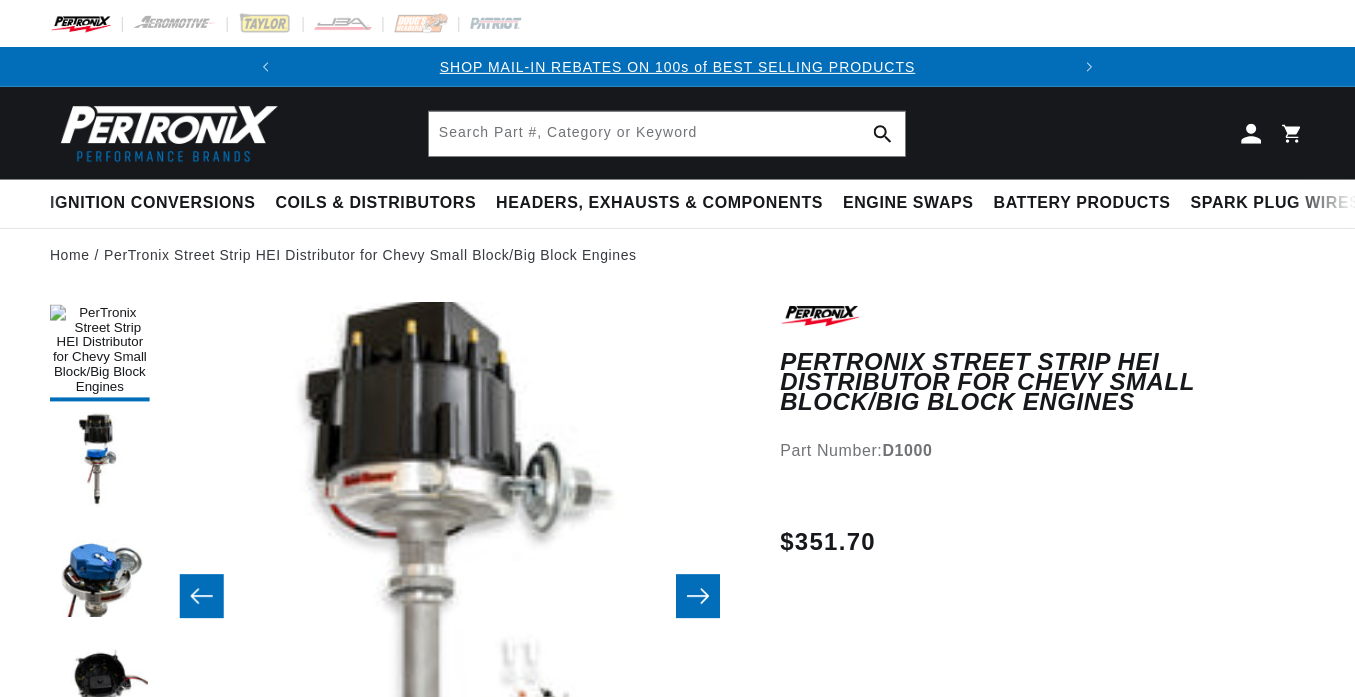 scroll, scrollTop: 0, scrollLeft: 0, axis: both 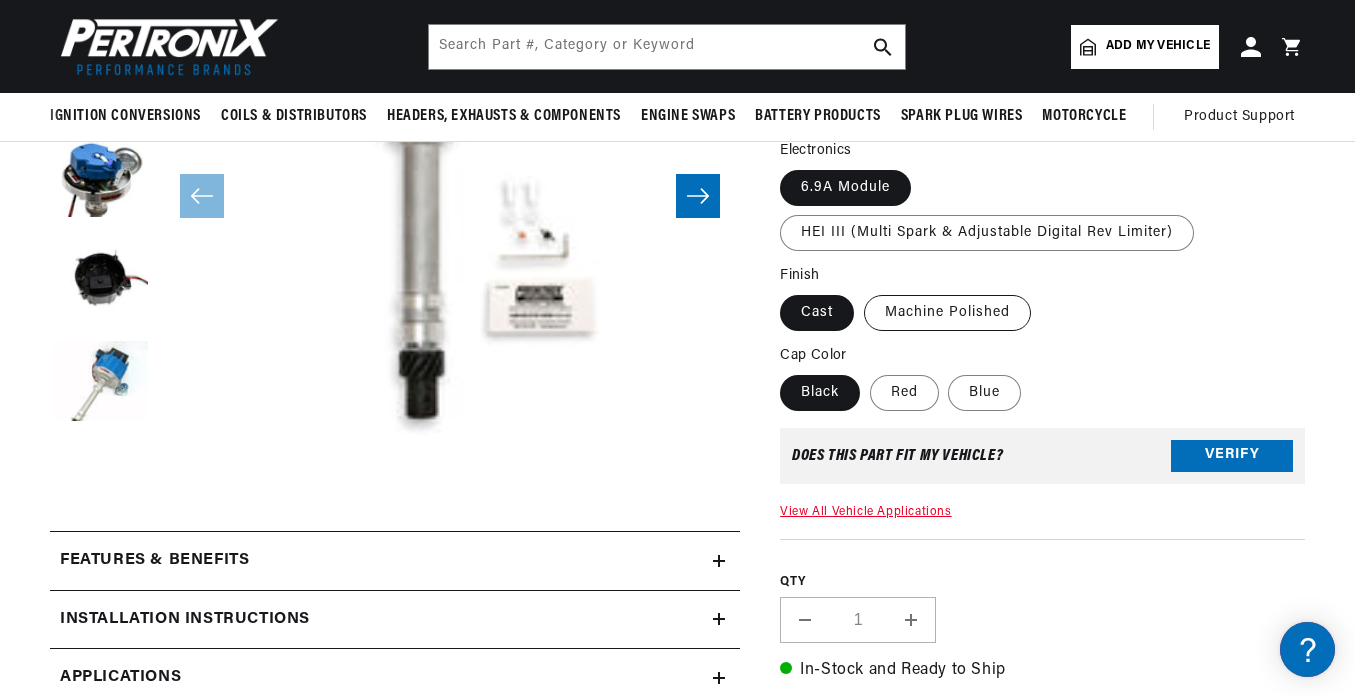 click on "Machine Polished" at bounding box center [947, 313] 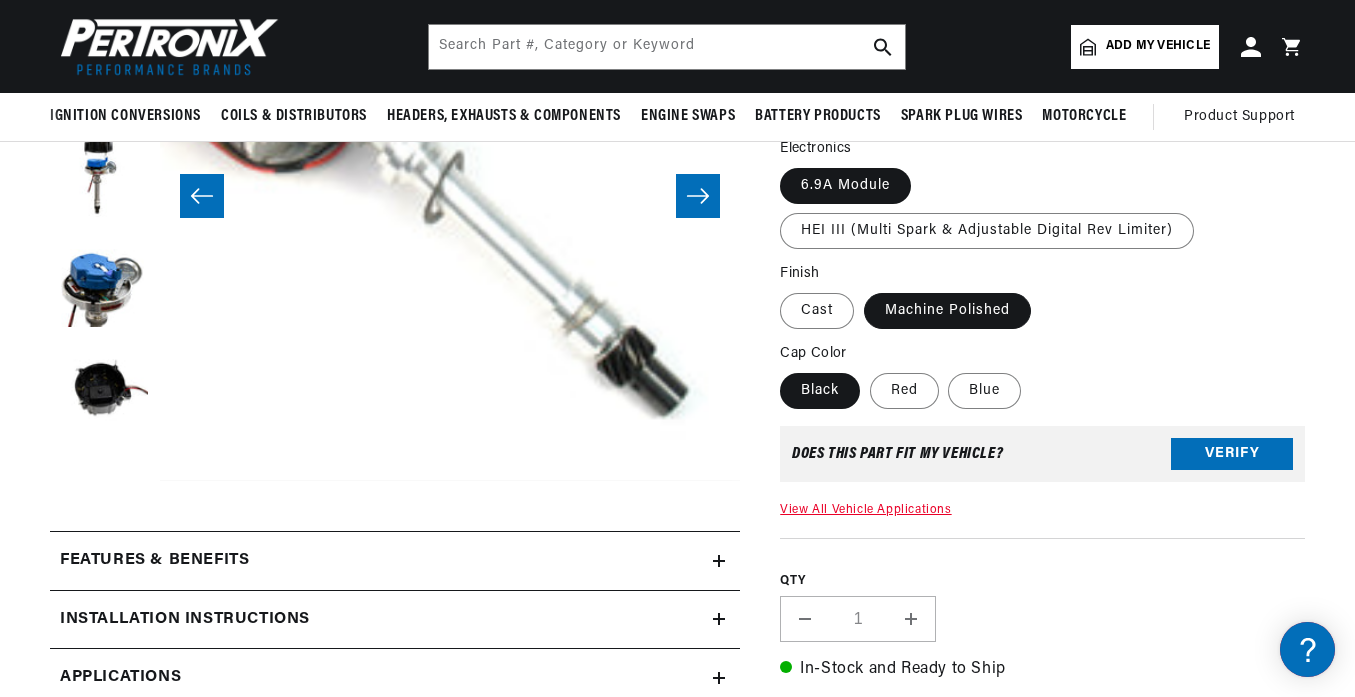 scroll, scrollTop: 58, scrollLeft: 0, axis: vertical 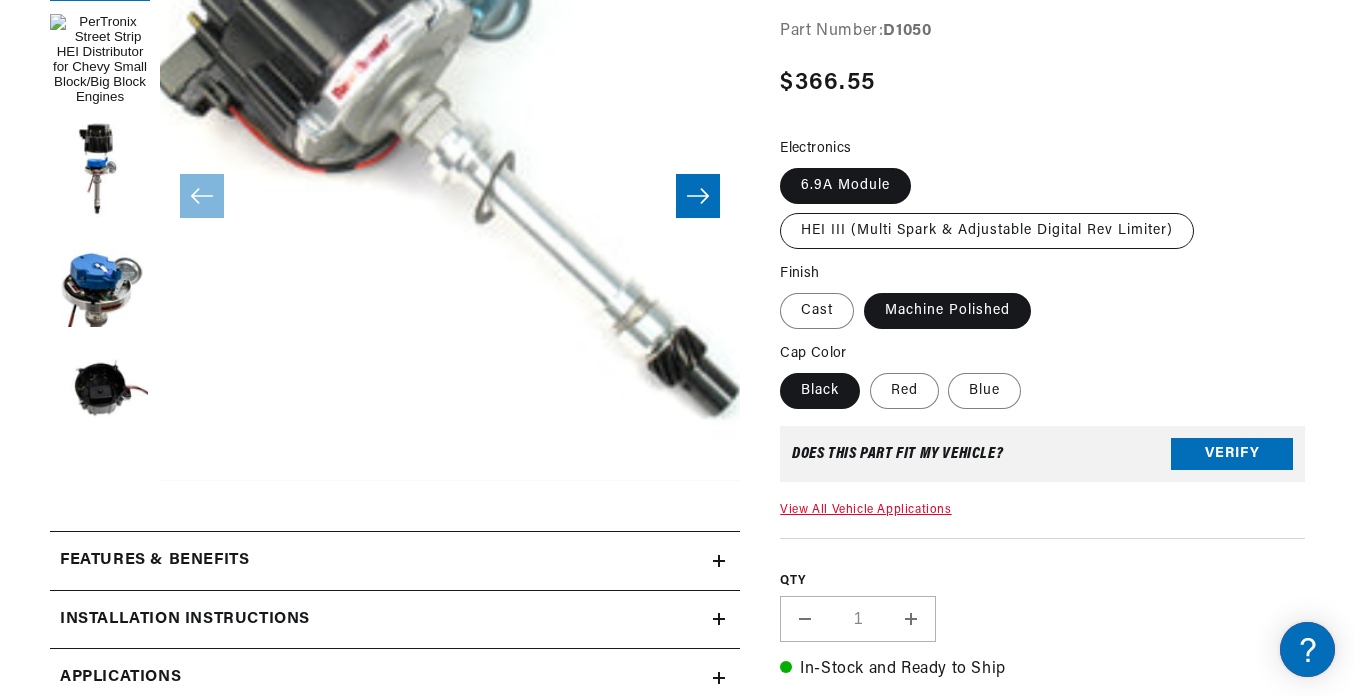 click on "HEI III (Multi Spark & Adjustable Digital Rev Limiter)" at bounding box center (987, 231) 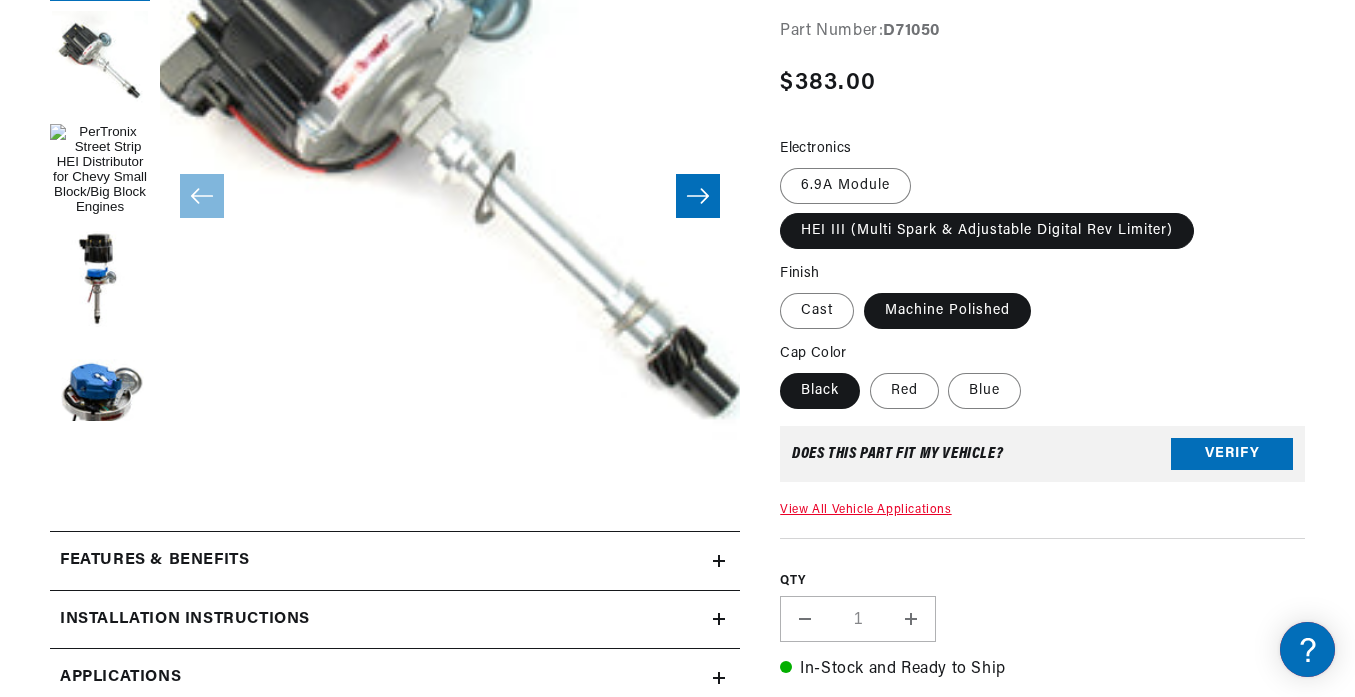 scroll, scrollTop: 0, scrollLeft: 0, axis: both 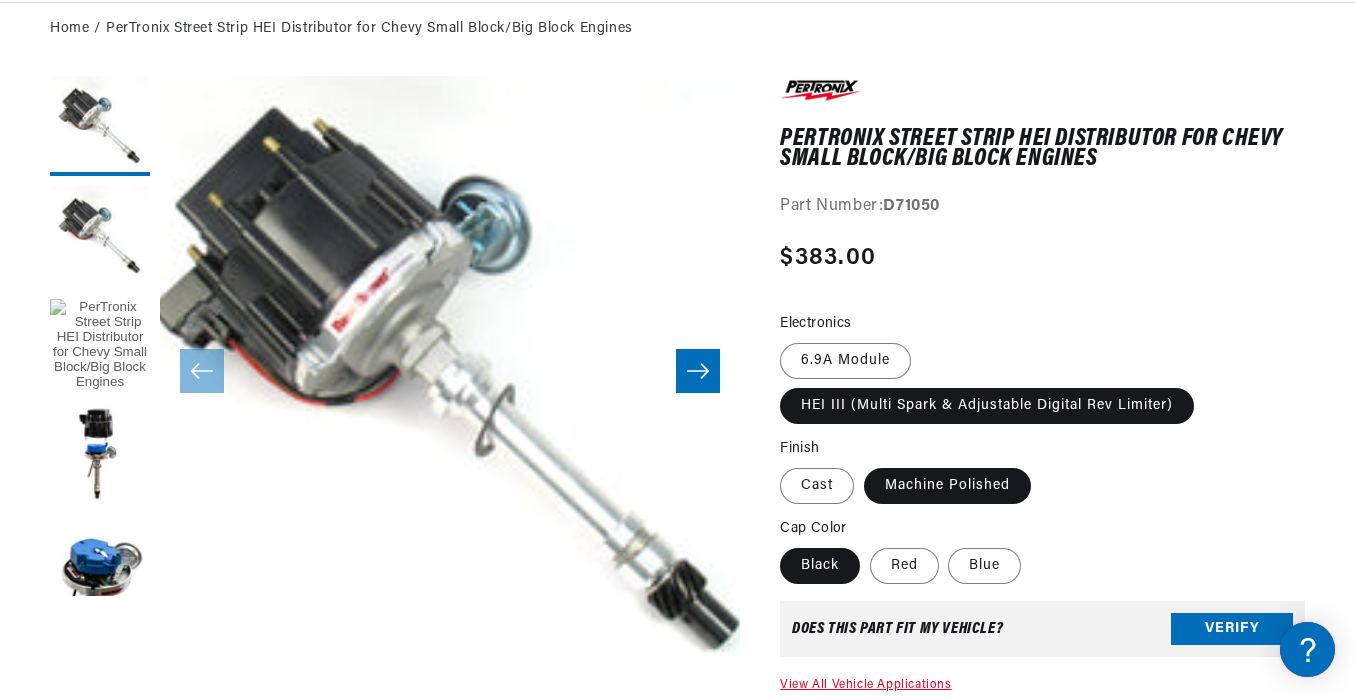 click at bounding box center [100, 346] 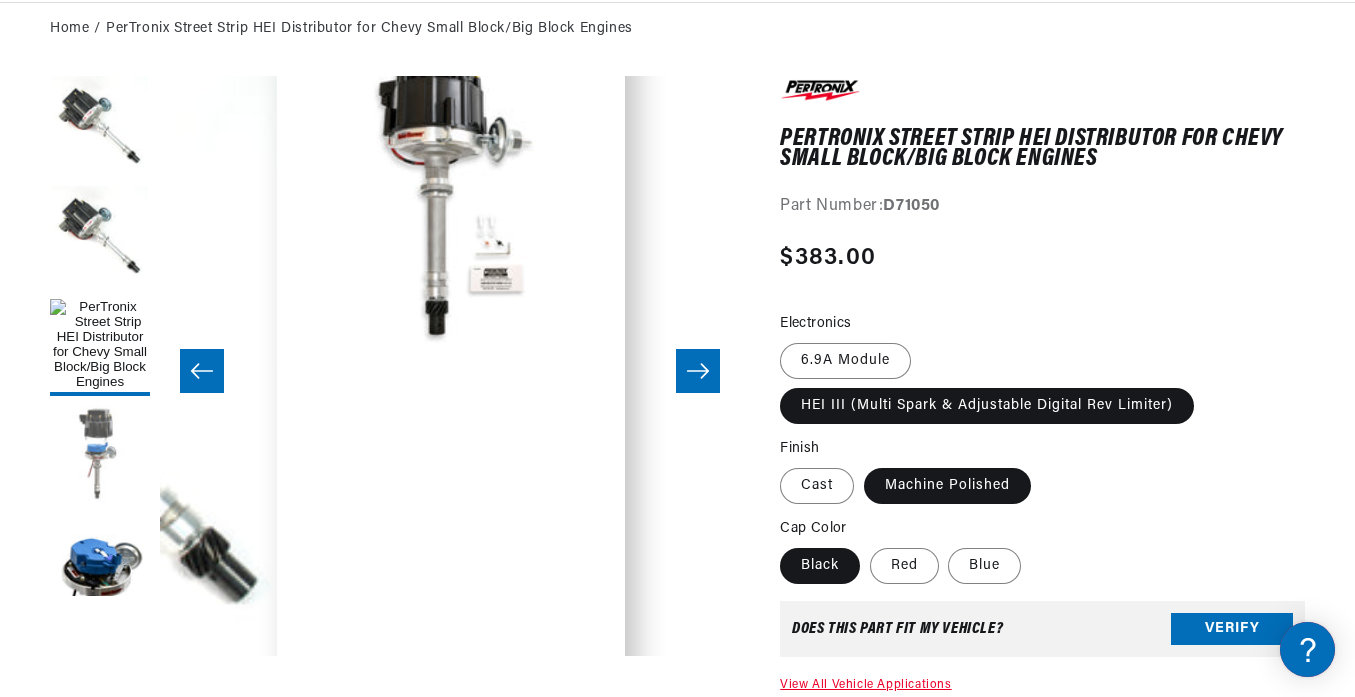 click at bounding box center (100, 456) 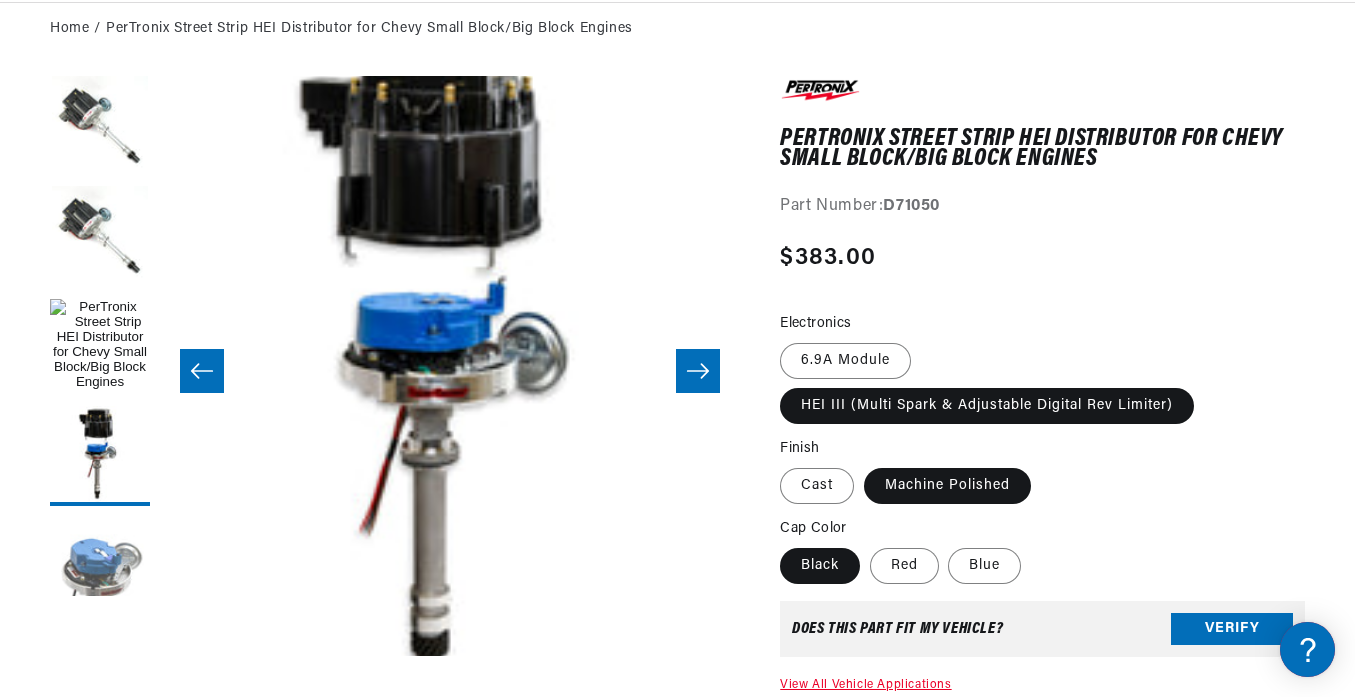 click at bounding box center (100, 566) 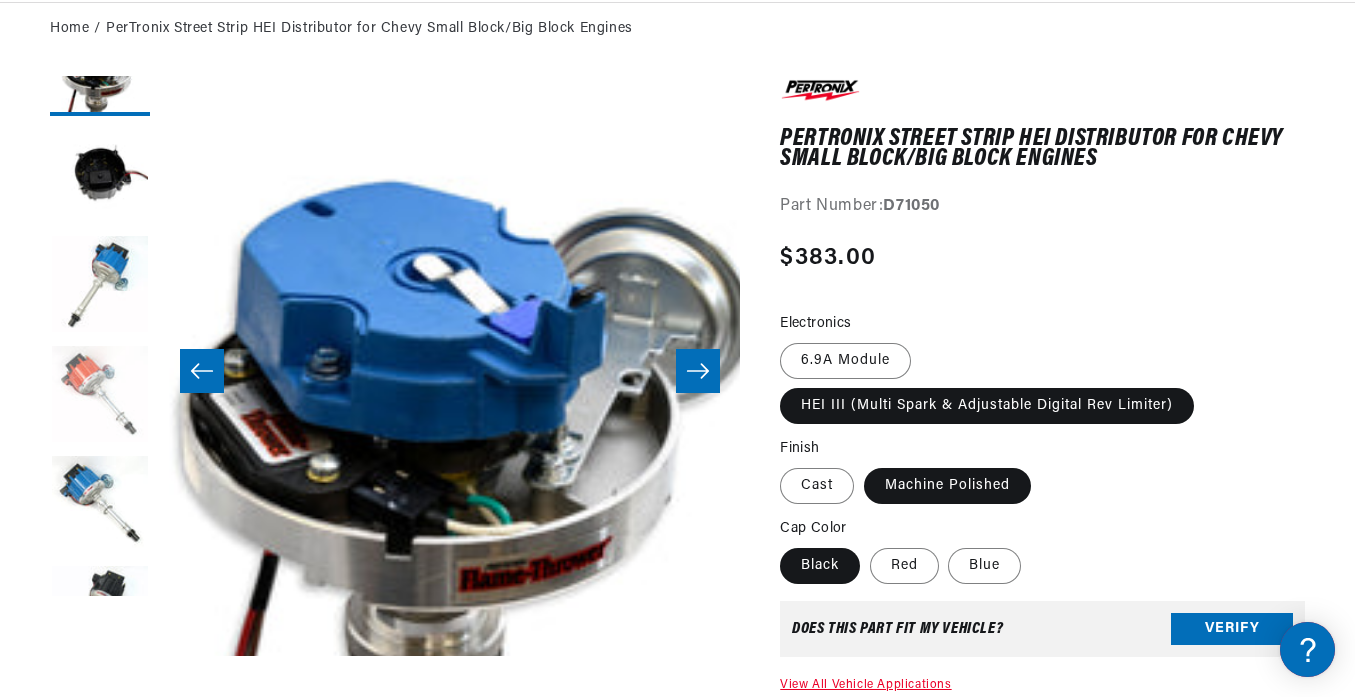 click at bounding box center (100, 396) 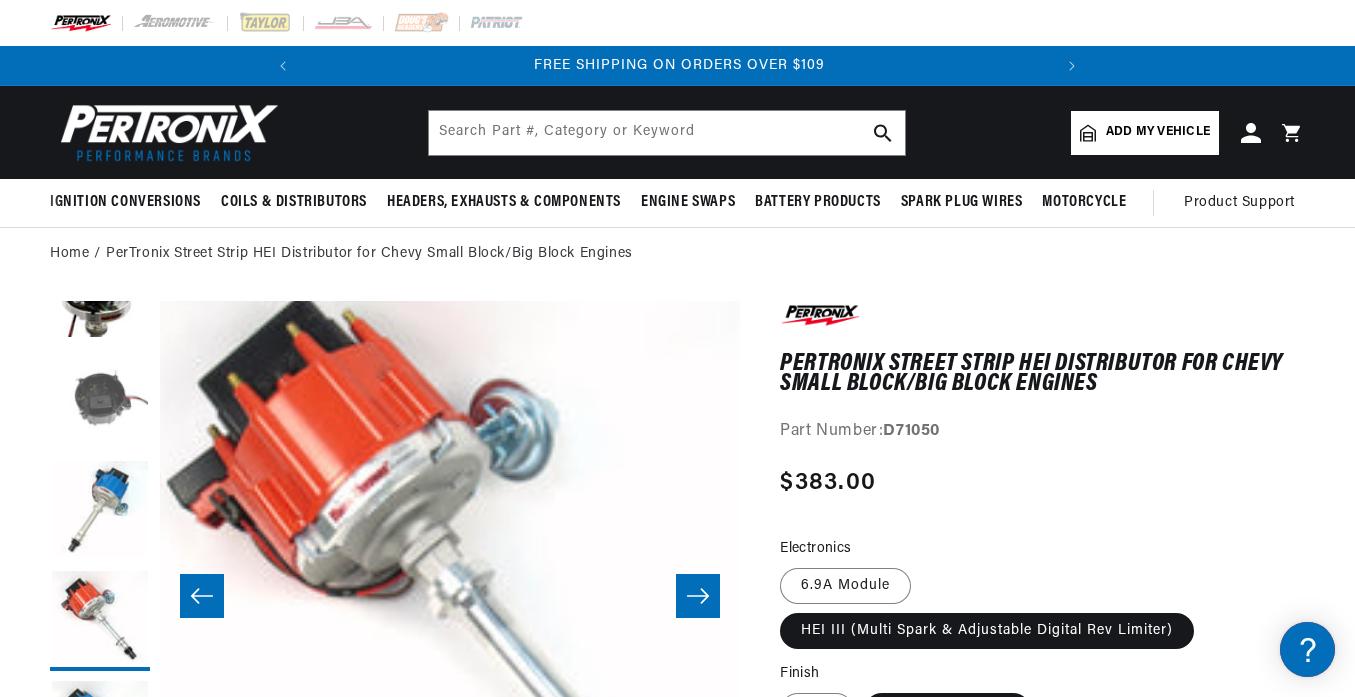 click at bounding box center [100, 401] 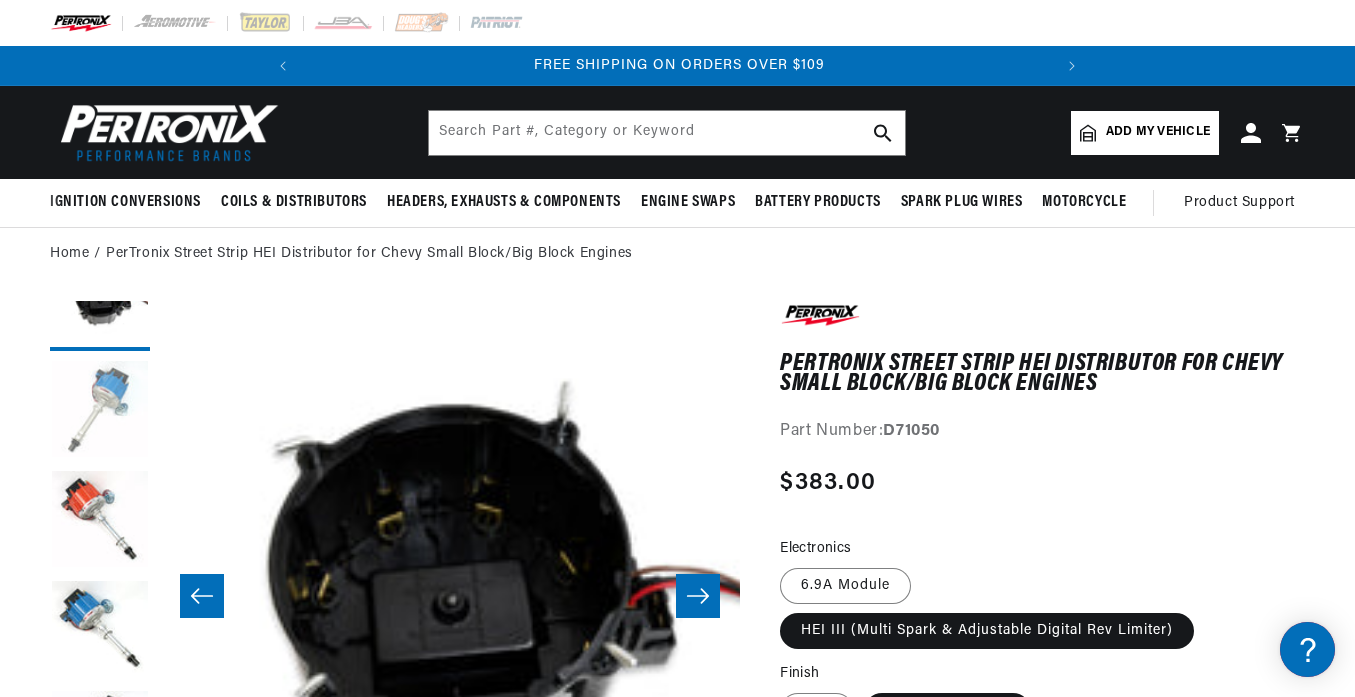 click at bounding box center (100, 411) 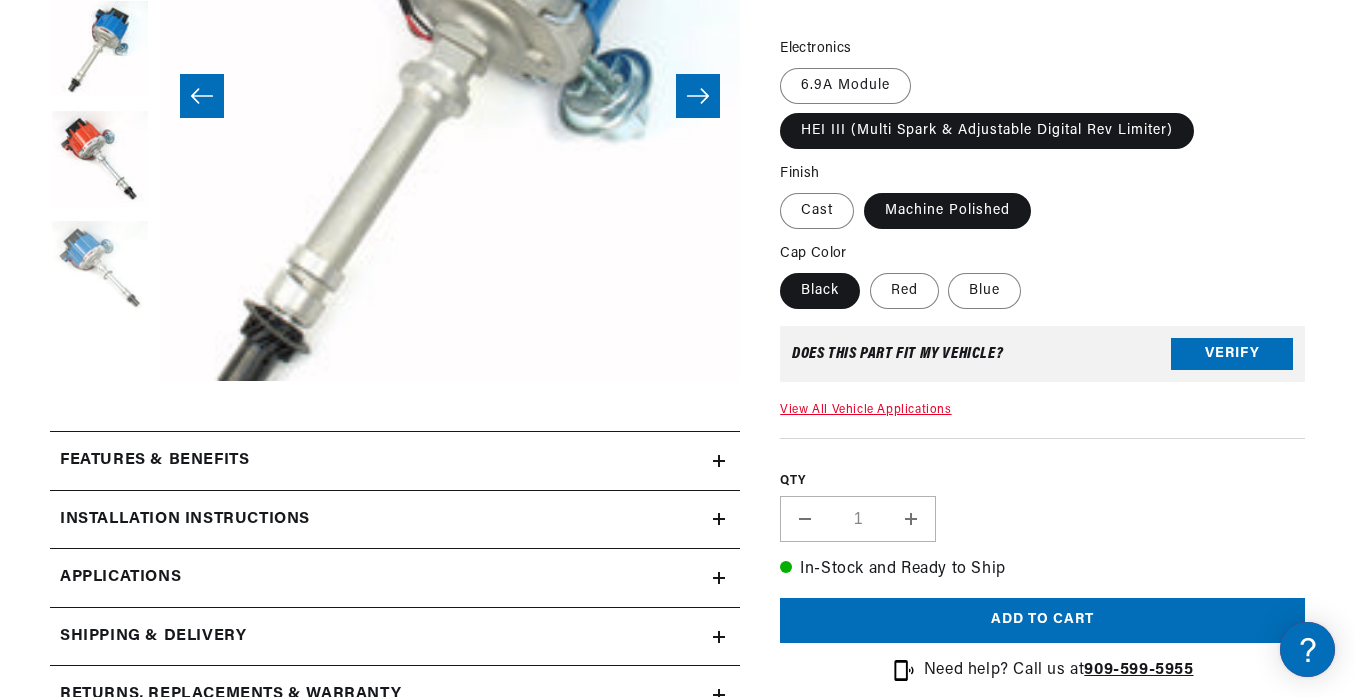 click at bounding box center [100, 271] 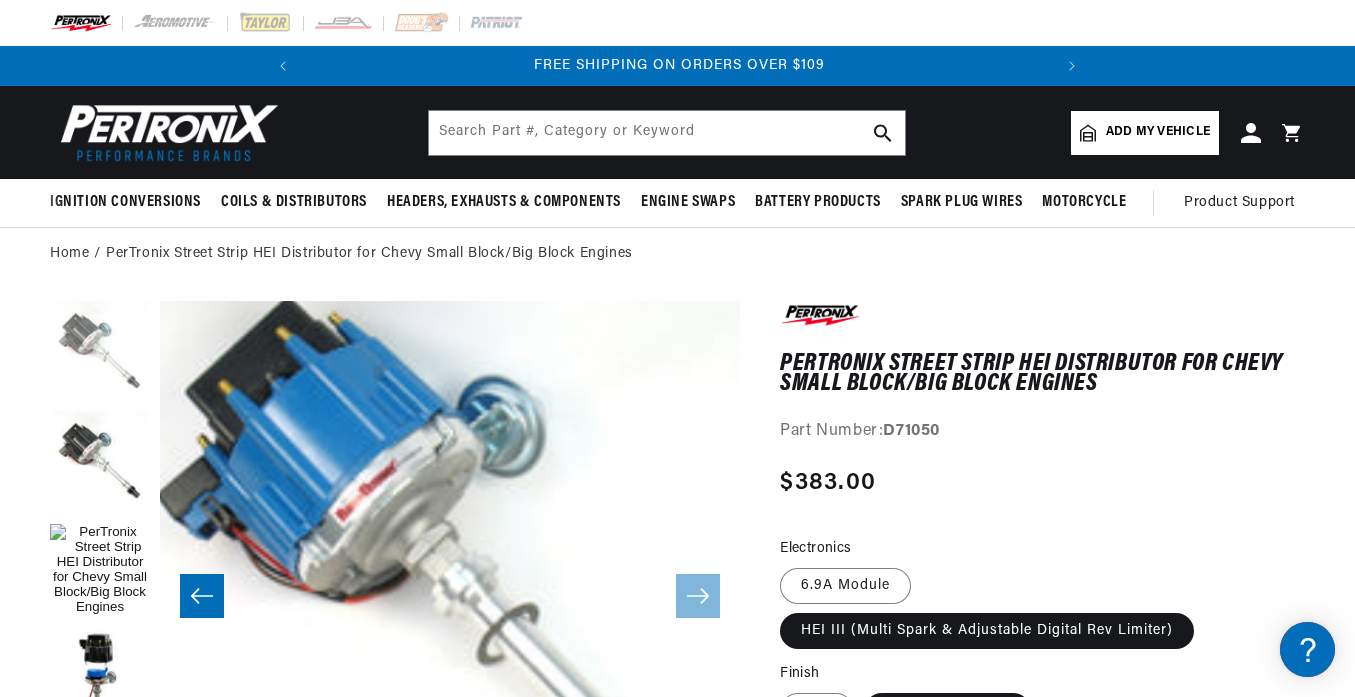 click at bounding box center [100, 351] 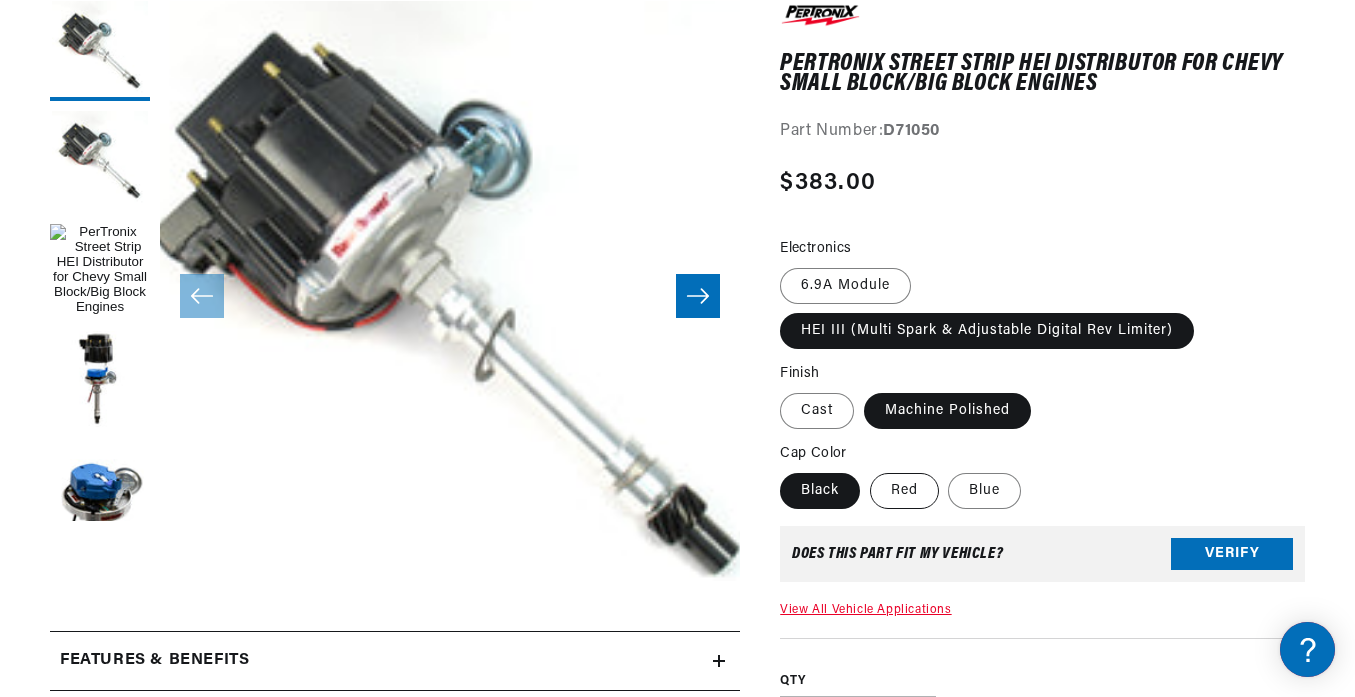 click on "Red" at bounding box center (904, 491) 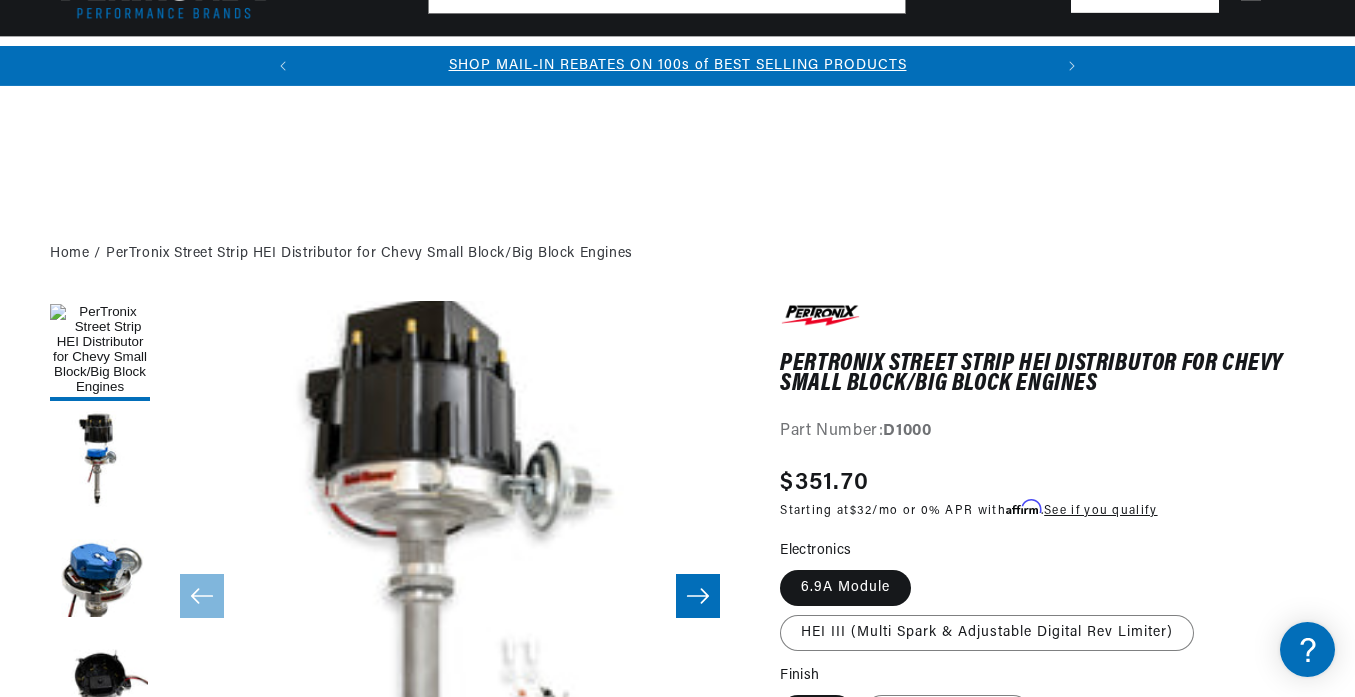 scroll, scrollTop: 500, scrollLeft: 0, axis: vertical 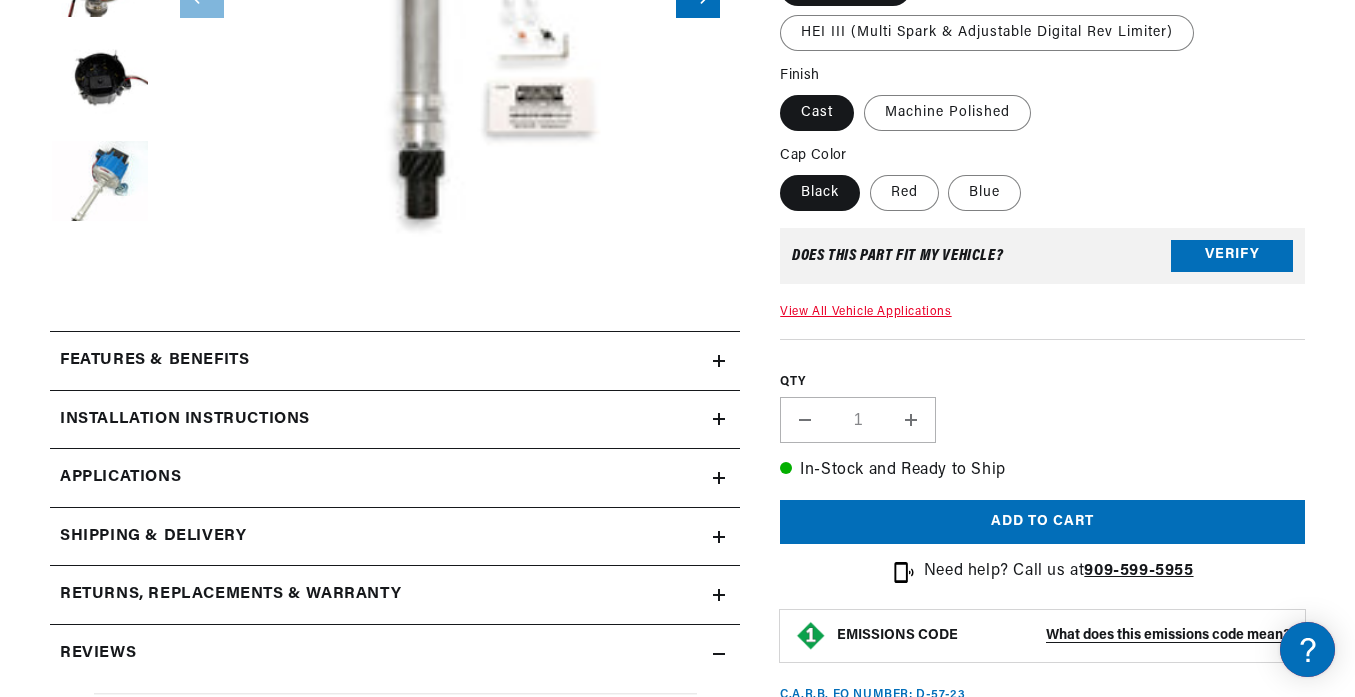click on "Features & Benefits" at bounding box center [381, 361] 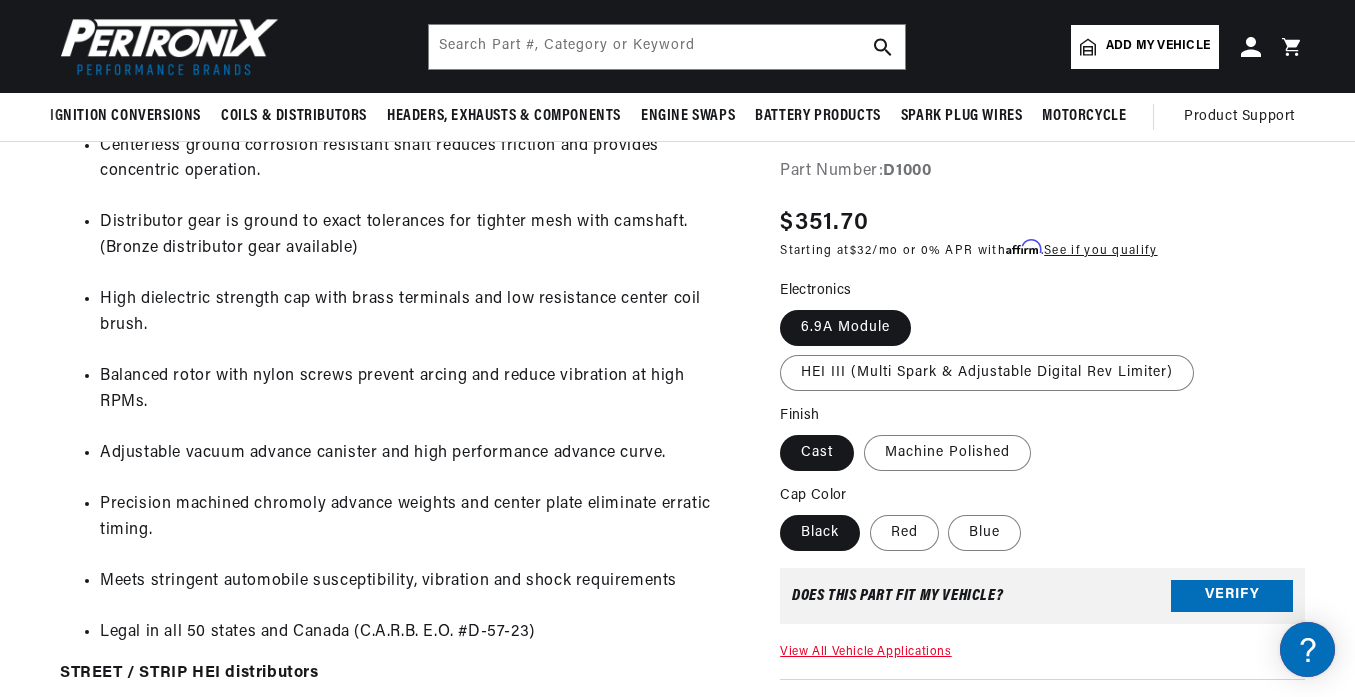 scroll, scrollTop: 900, scrollLeft: 0, axis: vertical 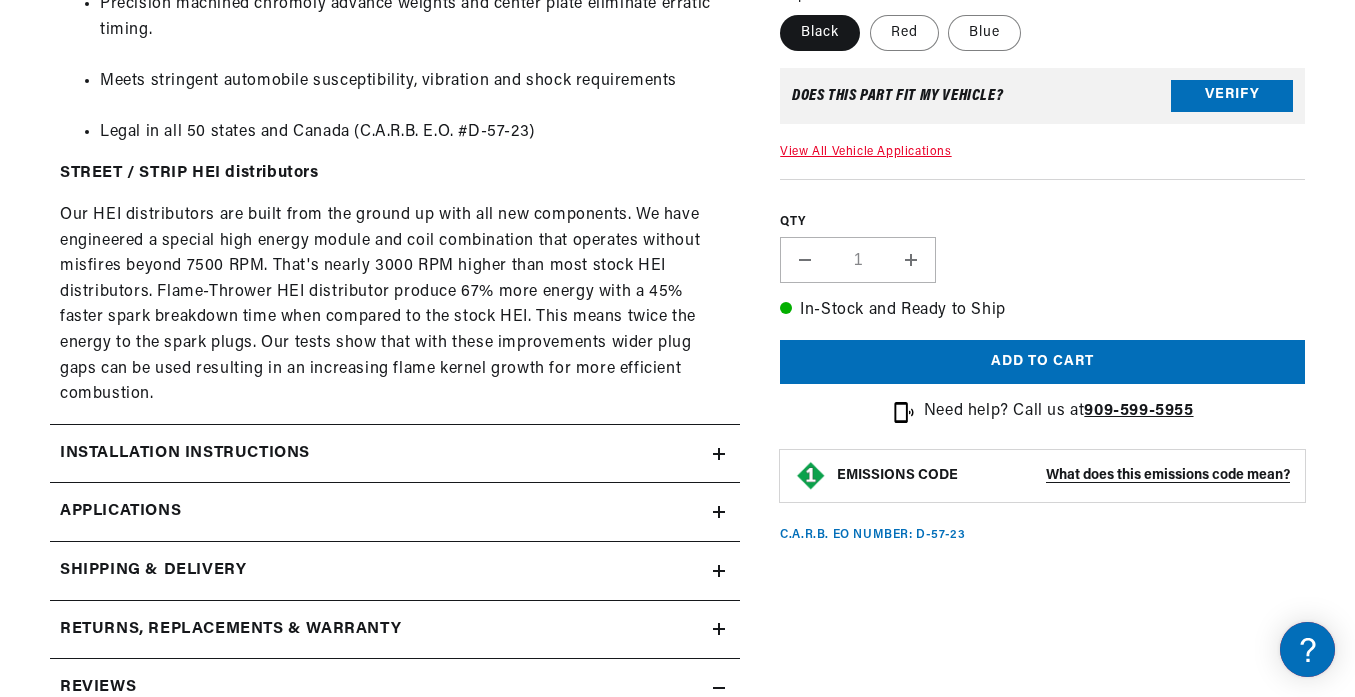 click on "Installation instructions" at bounding box center (395, -539) 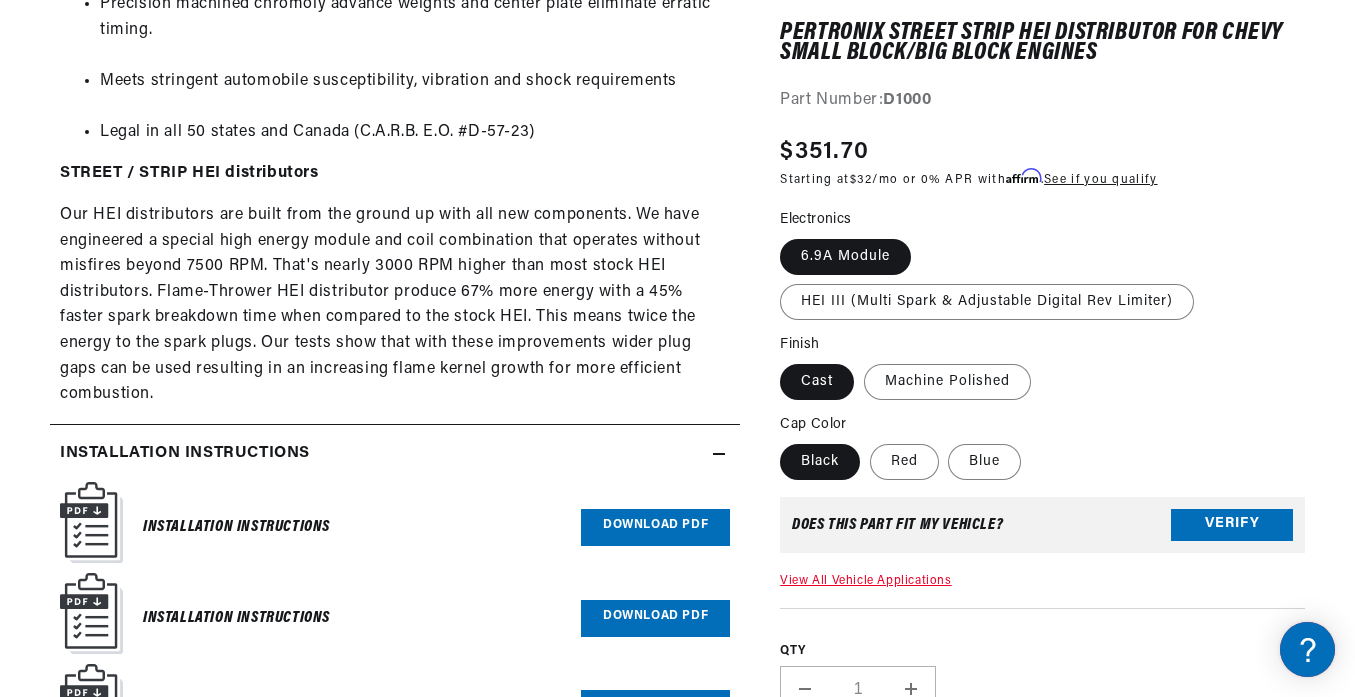 click on "Installation instructions" at bounding box center [395, -539] 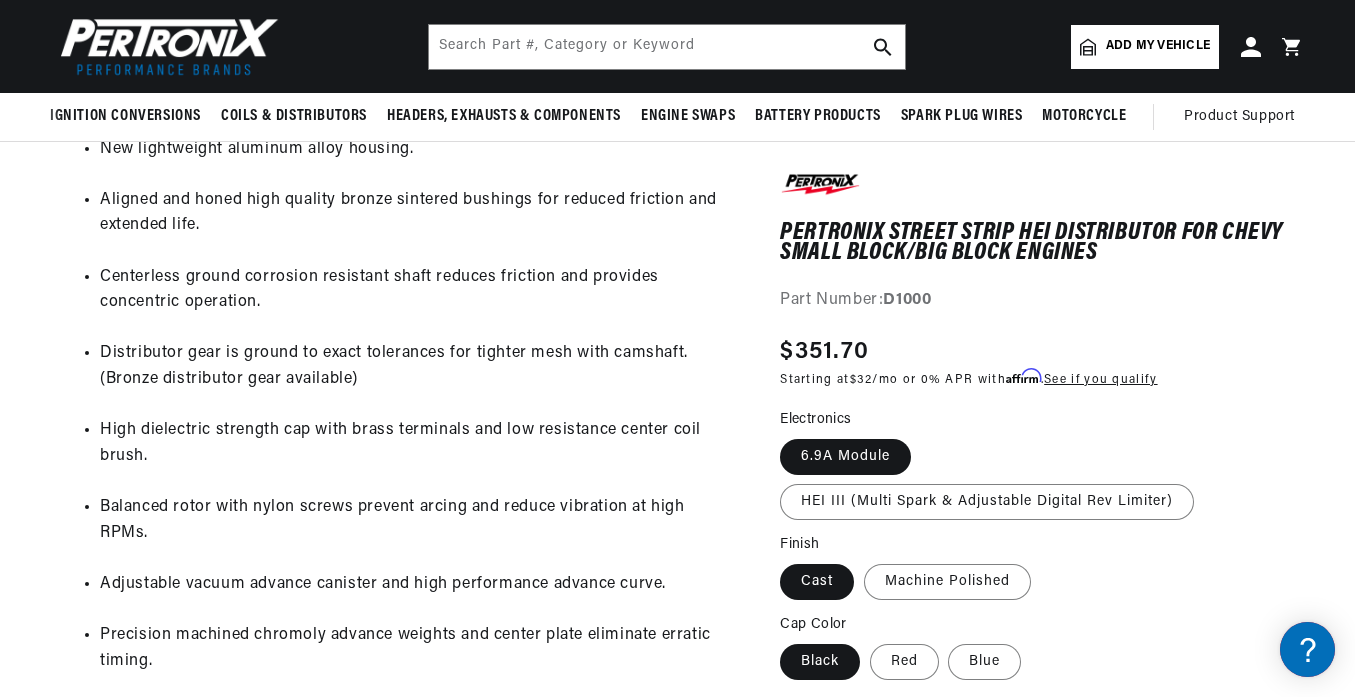 scroll, scrollTop: 700, scrollLeft: 0, axis: vertical 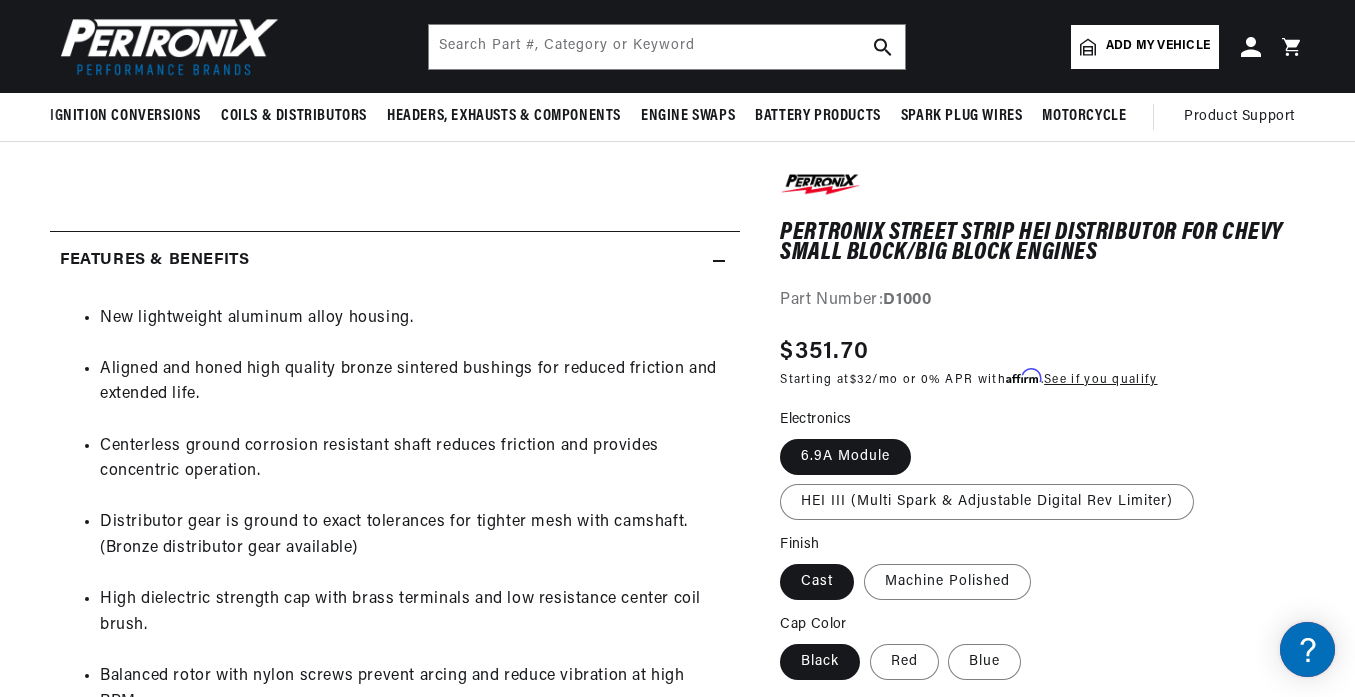 click on "Features & Benefits" at bounding box center [381, 261] 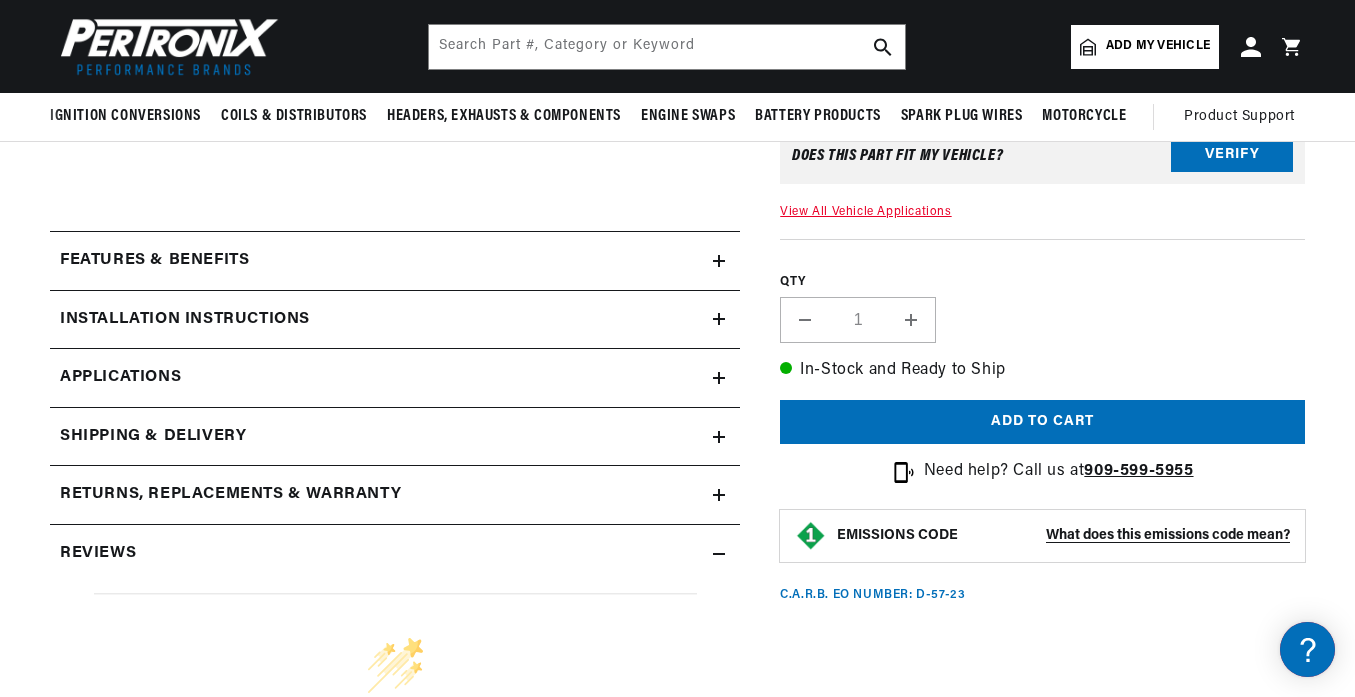 scroll, scrollTop: 0, scrollLeft: 747, axis: horizontal 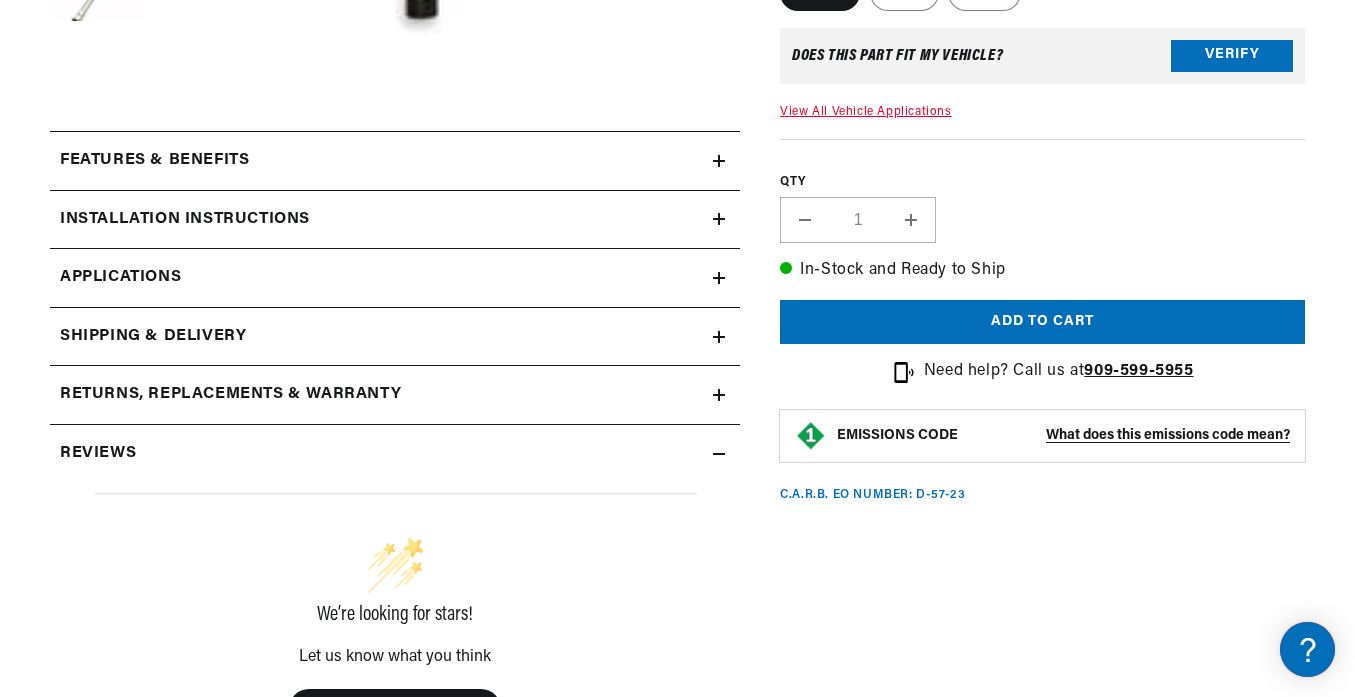 click on "Applications" at bounding box center [395, 278] 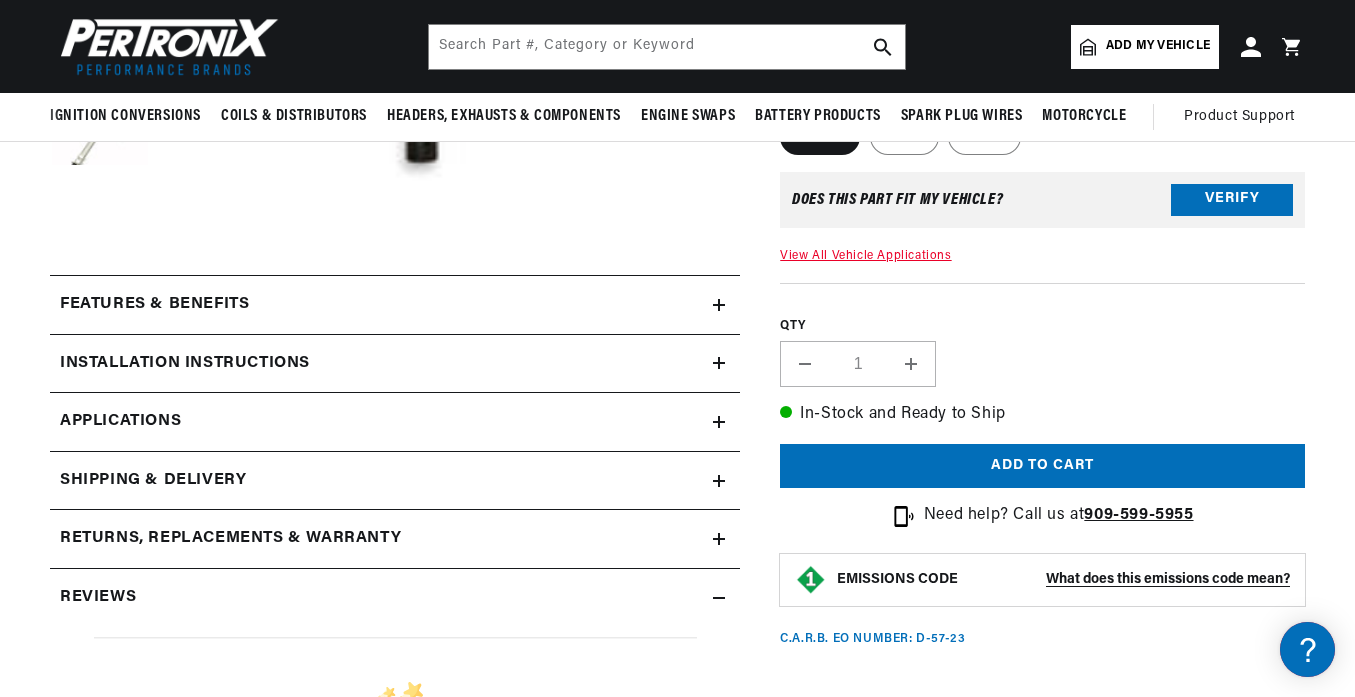 scroll, scrollTop: 458, scrollLeft: 0, axis: vertical 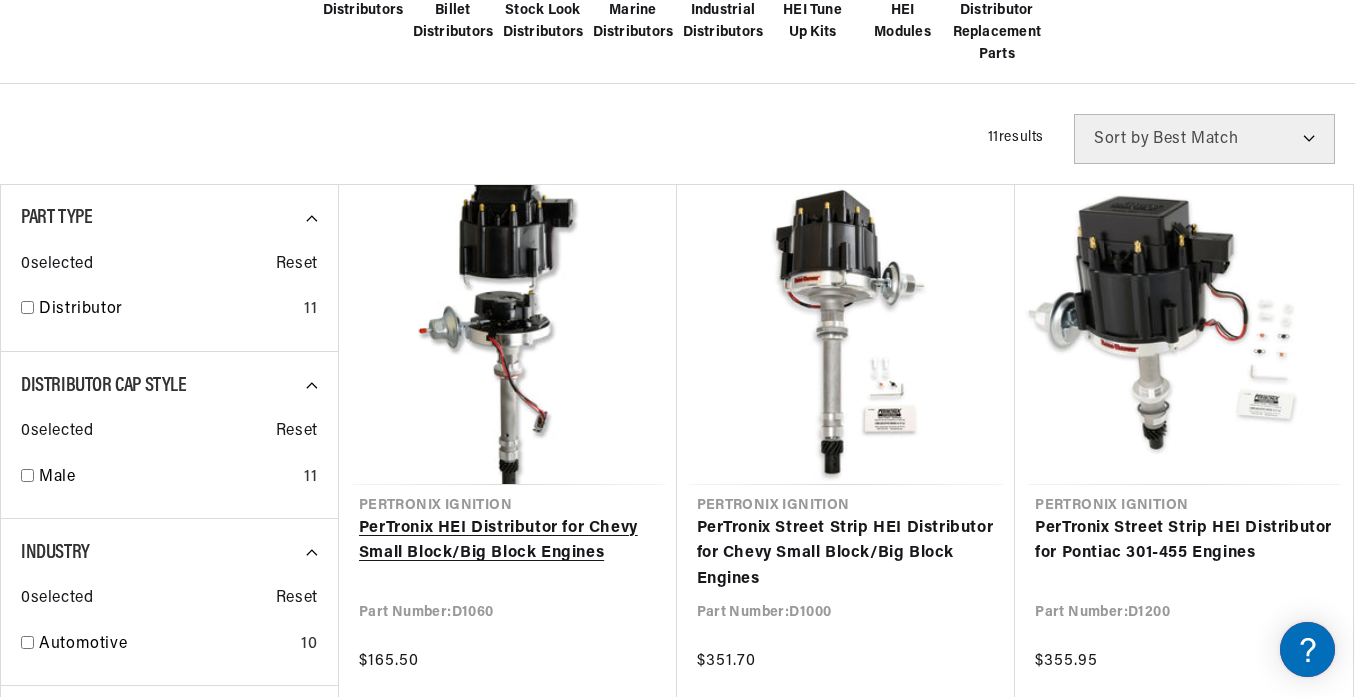 click on "PerTronix HEI Distributor for Chevy Small Block/Big Block Engines" at bounding box center [508, 541] 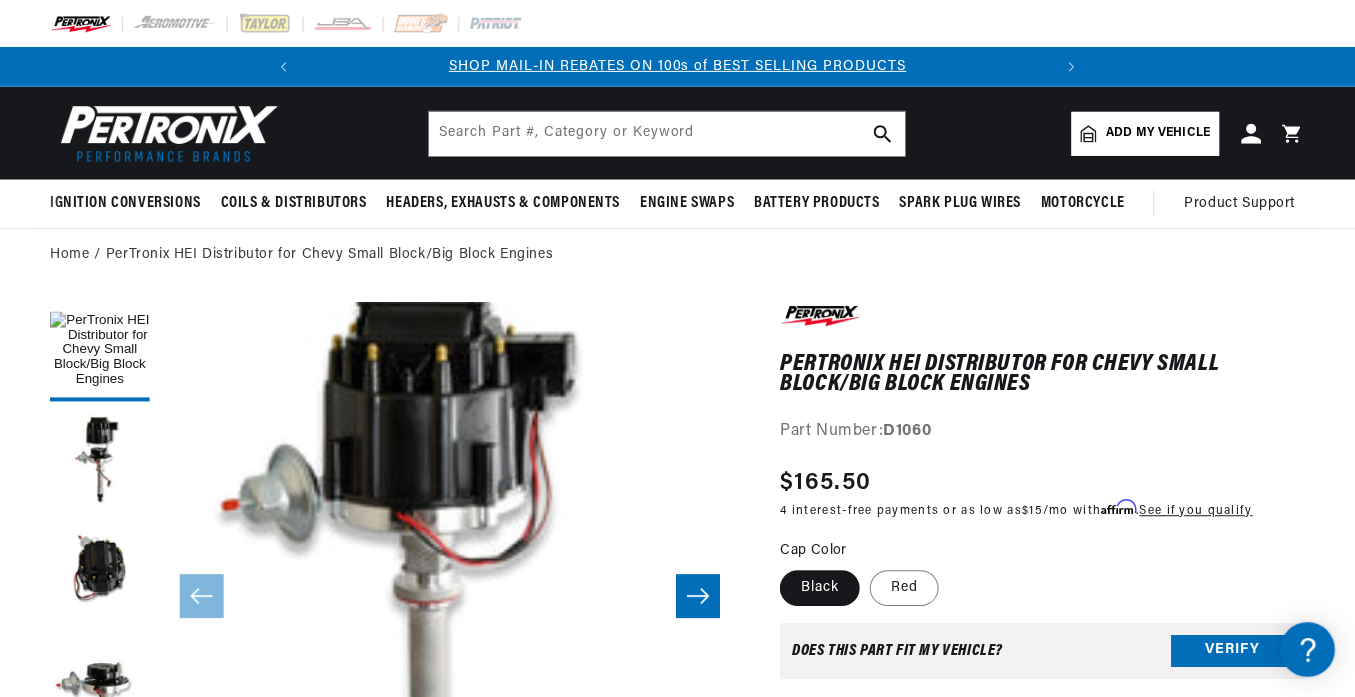 scroll, scrollTop: 0, scrollLeft: 0, axis: both 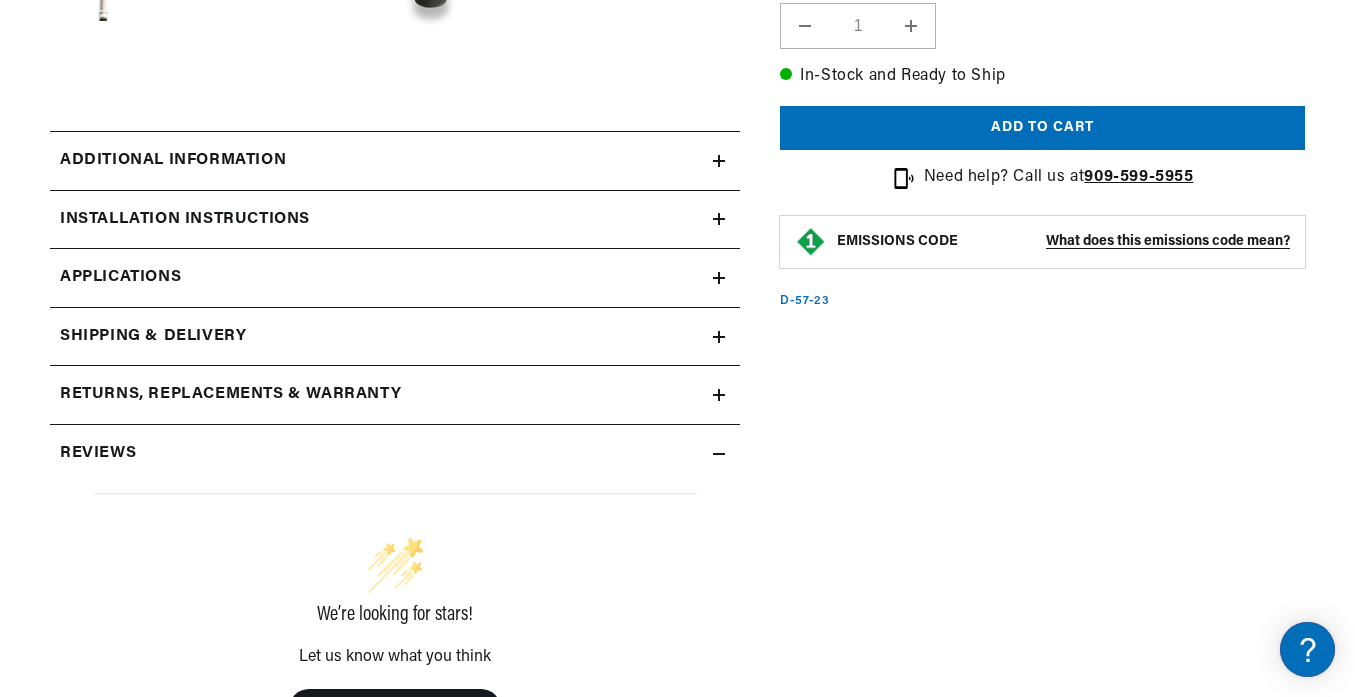 click on "Additional information" at bounding box center (395, 161) 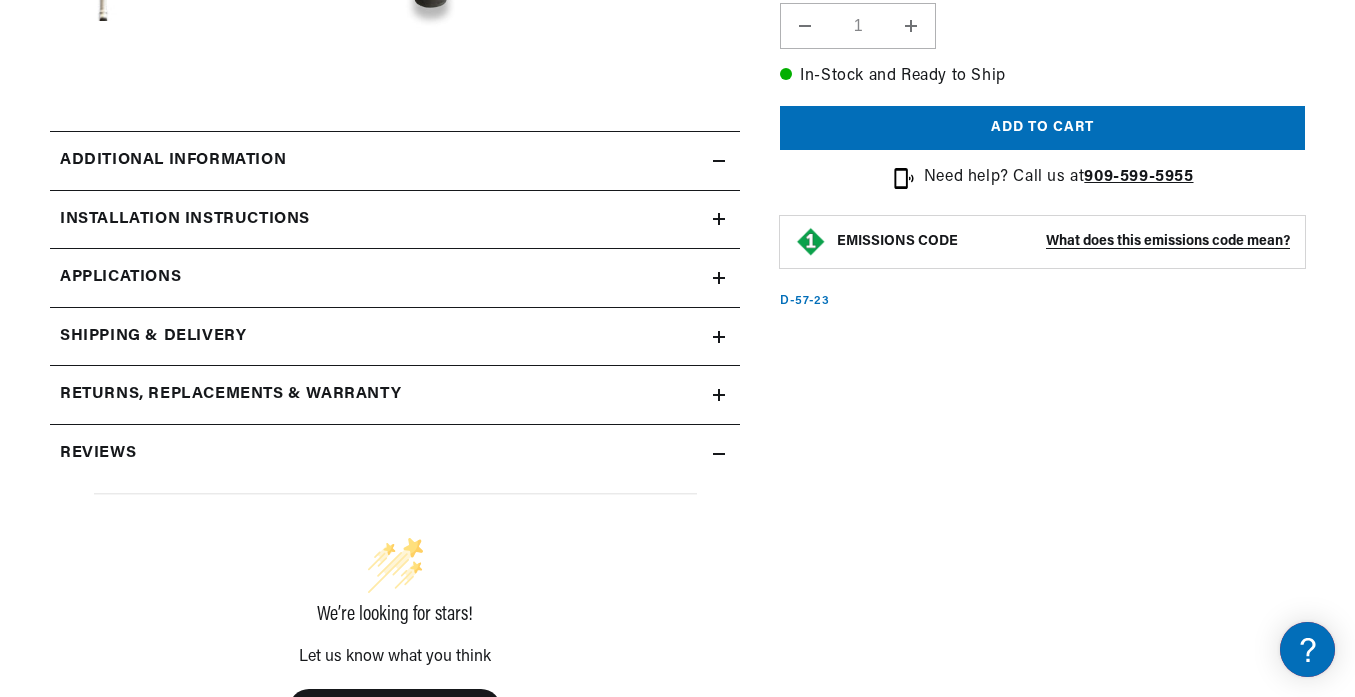 click on "Additional information" at bounding box center [381, 161] 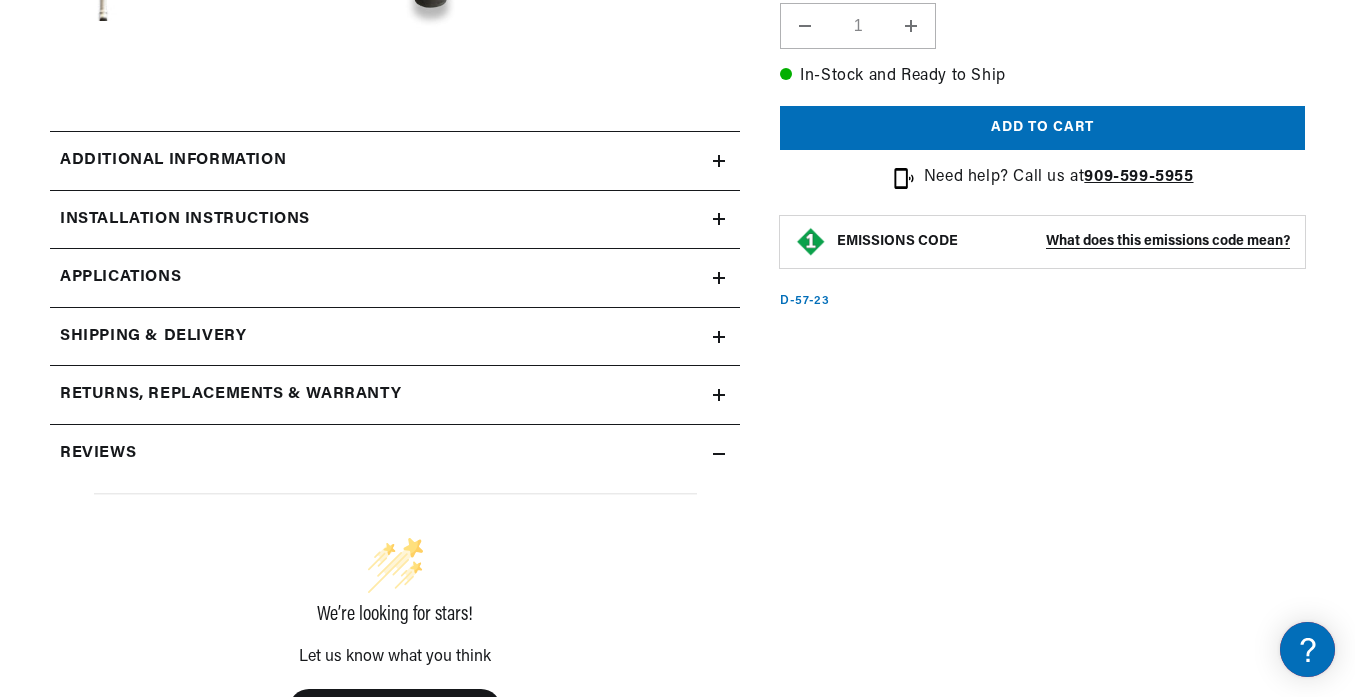 click 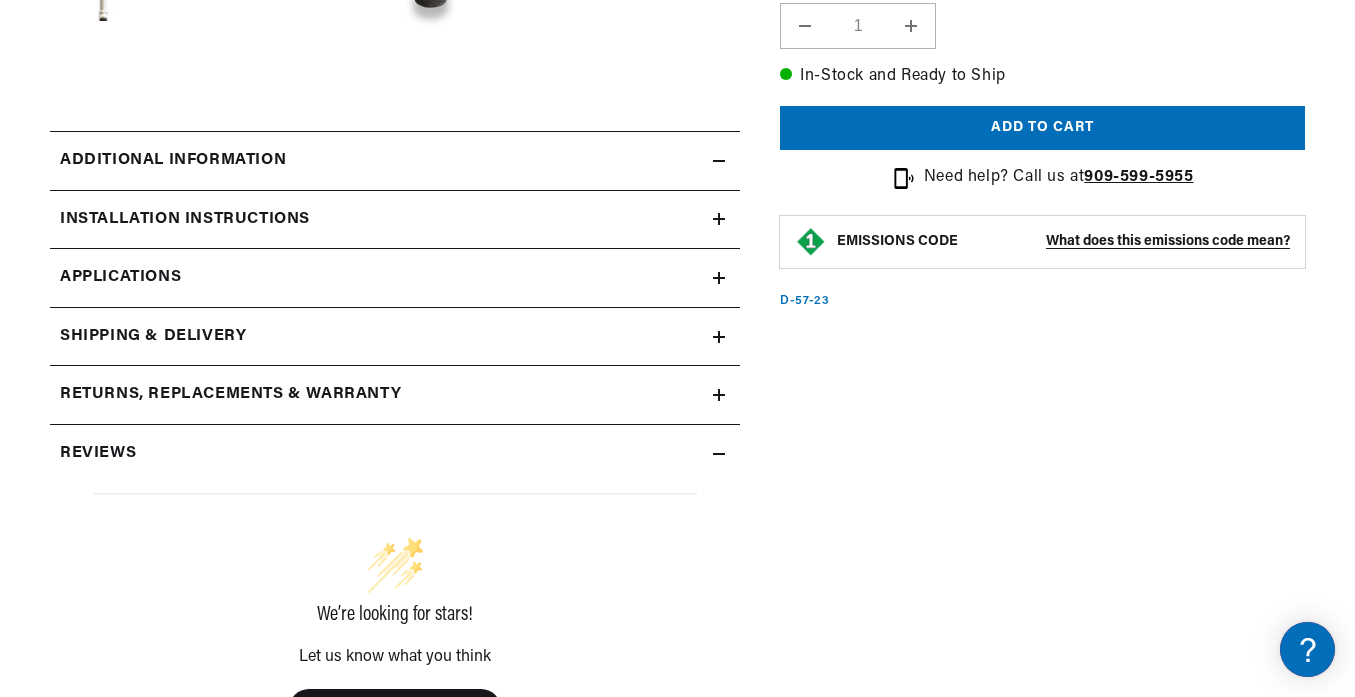 click 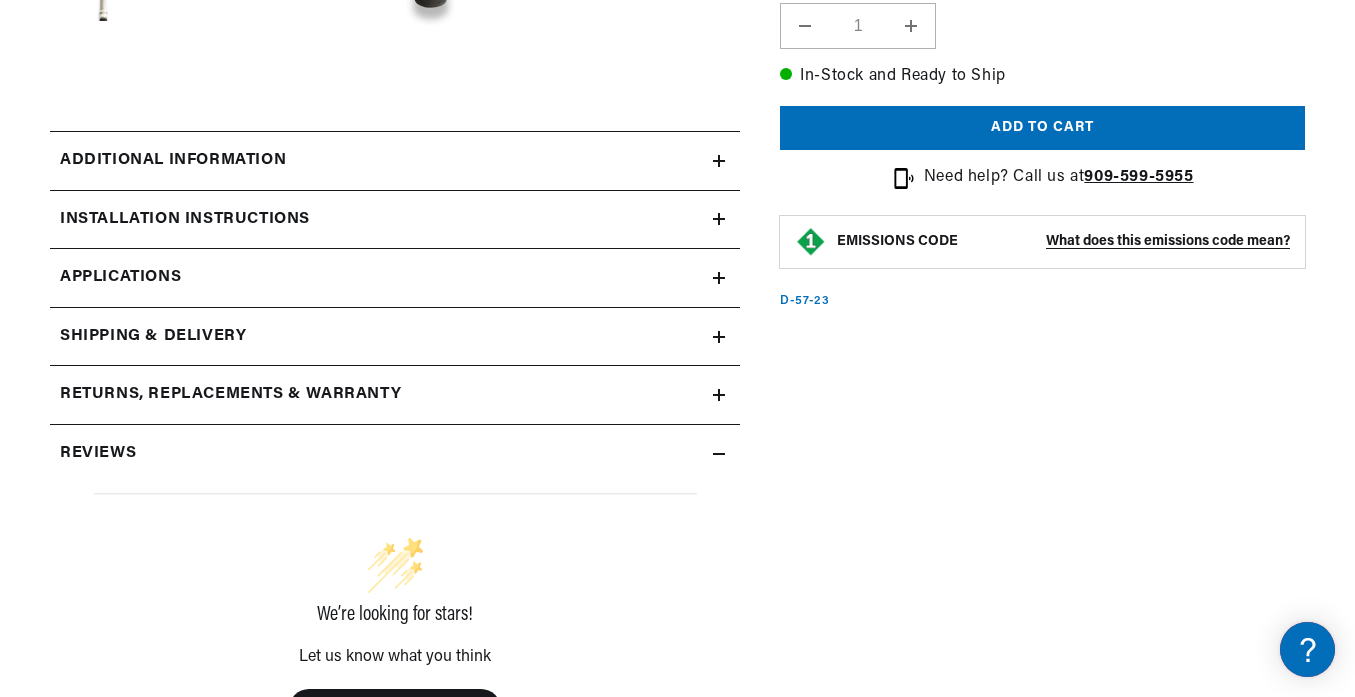 scroll, scrollTop: 0, scrollLeft: 747, axis: horizontal 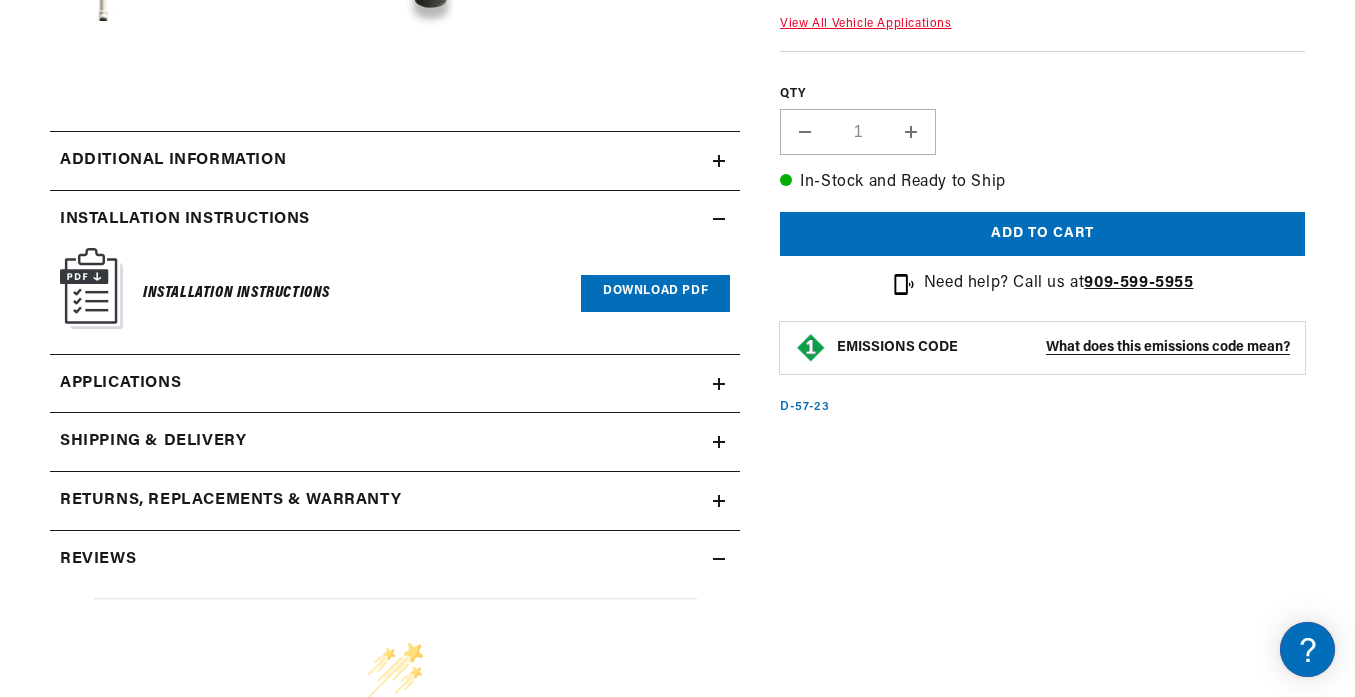 click on "Installation instructions" at bounding box center [381, 161] 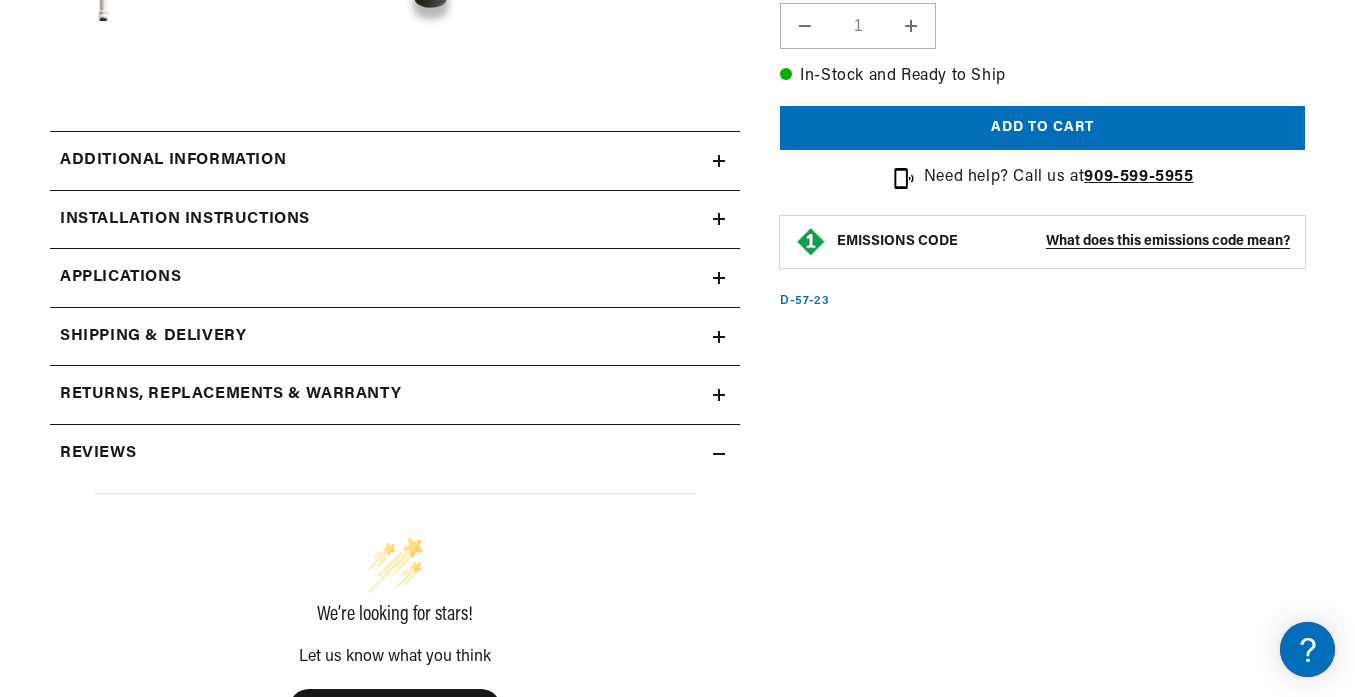 click on "Applications" at bounding box center (395, 278) 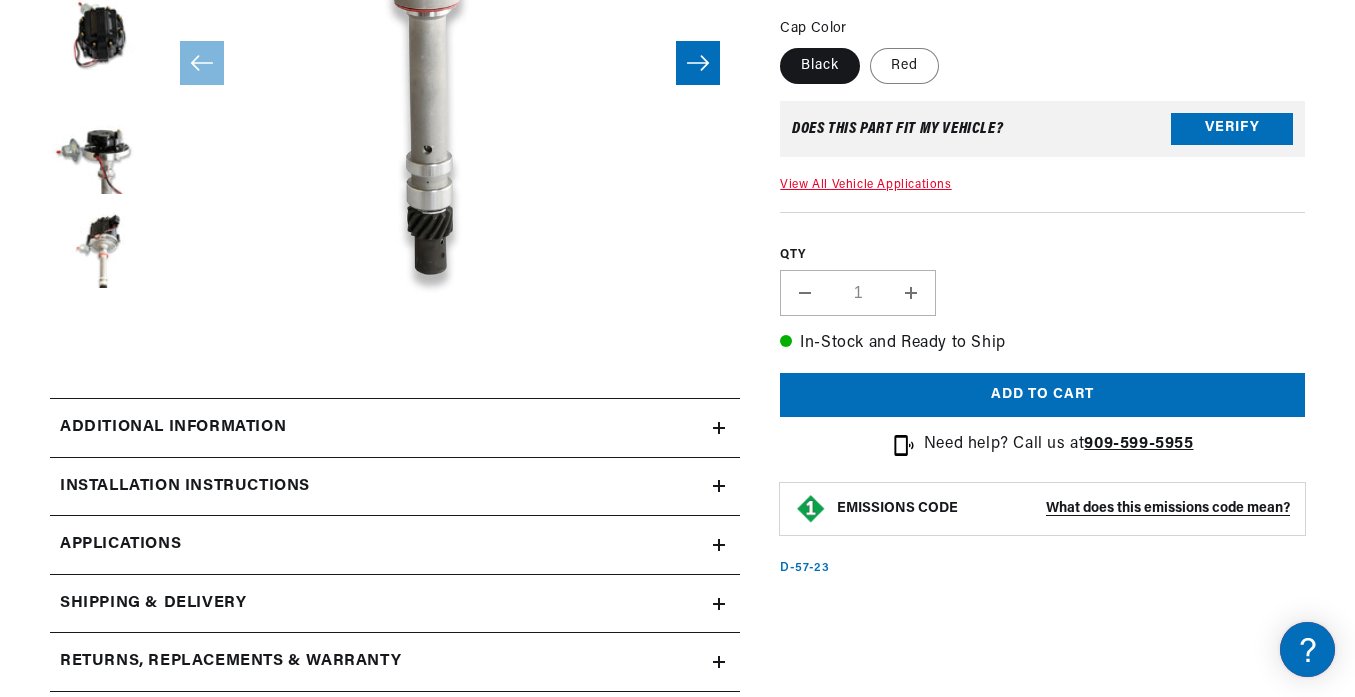 scroll, scrollTop: 663, scrollLeft: 0, axis: vertical 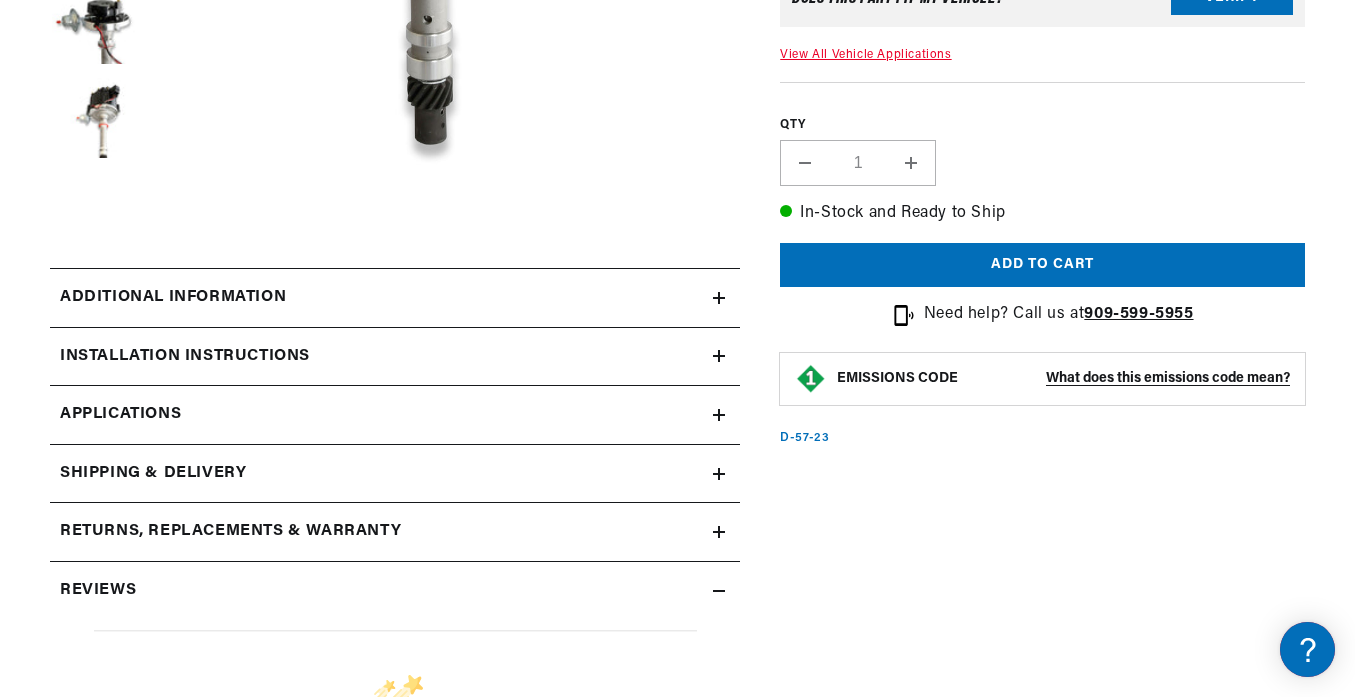 click on "Additional information" at bounding box center (381, 298) 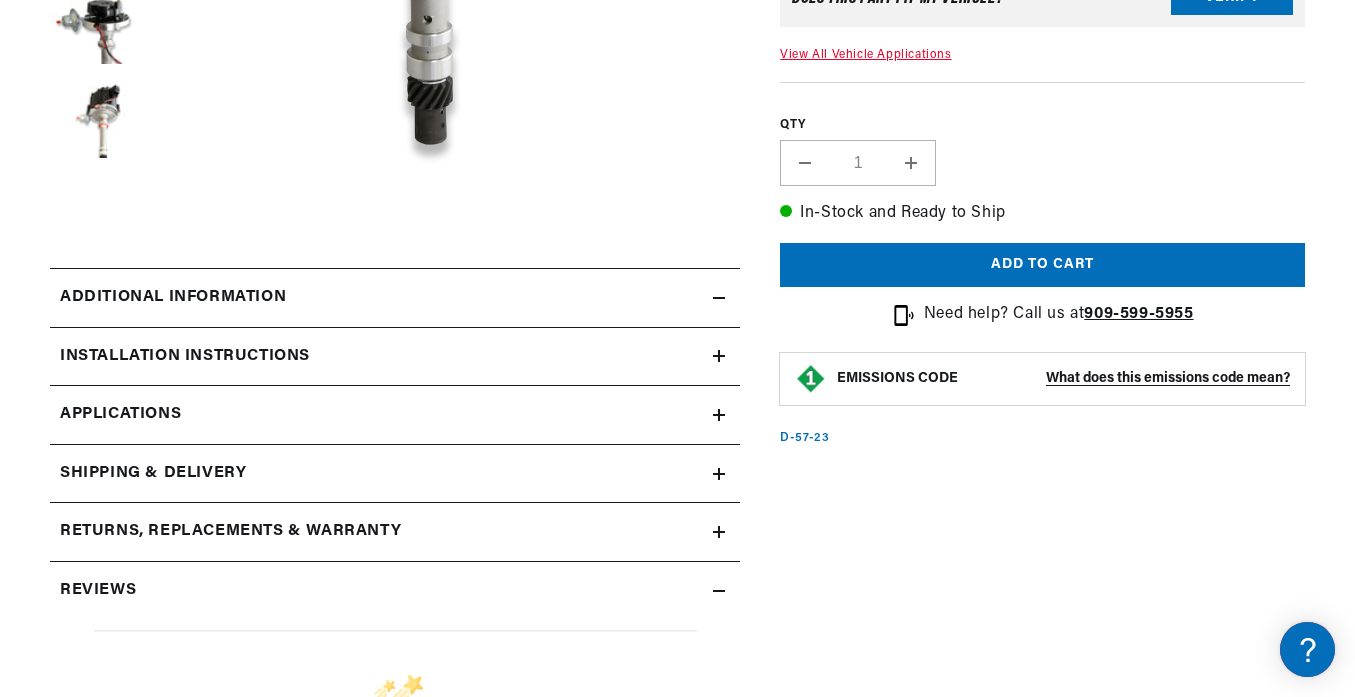 click on "Additional information" at bounding box center [381, 298] 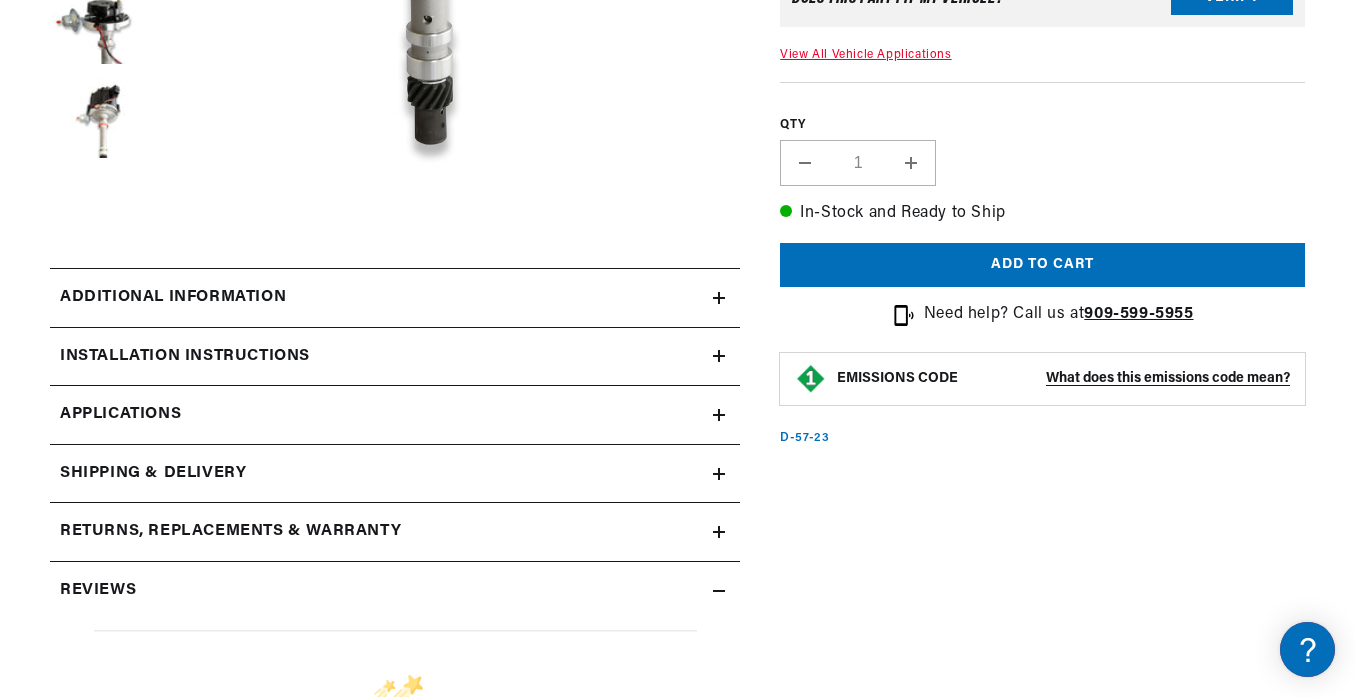 click on "Additional information" at bounding box center [173, 298] 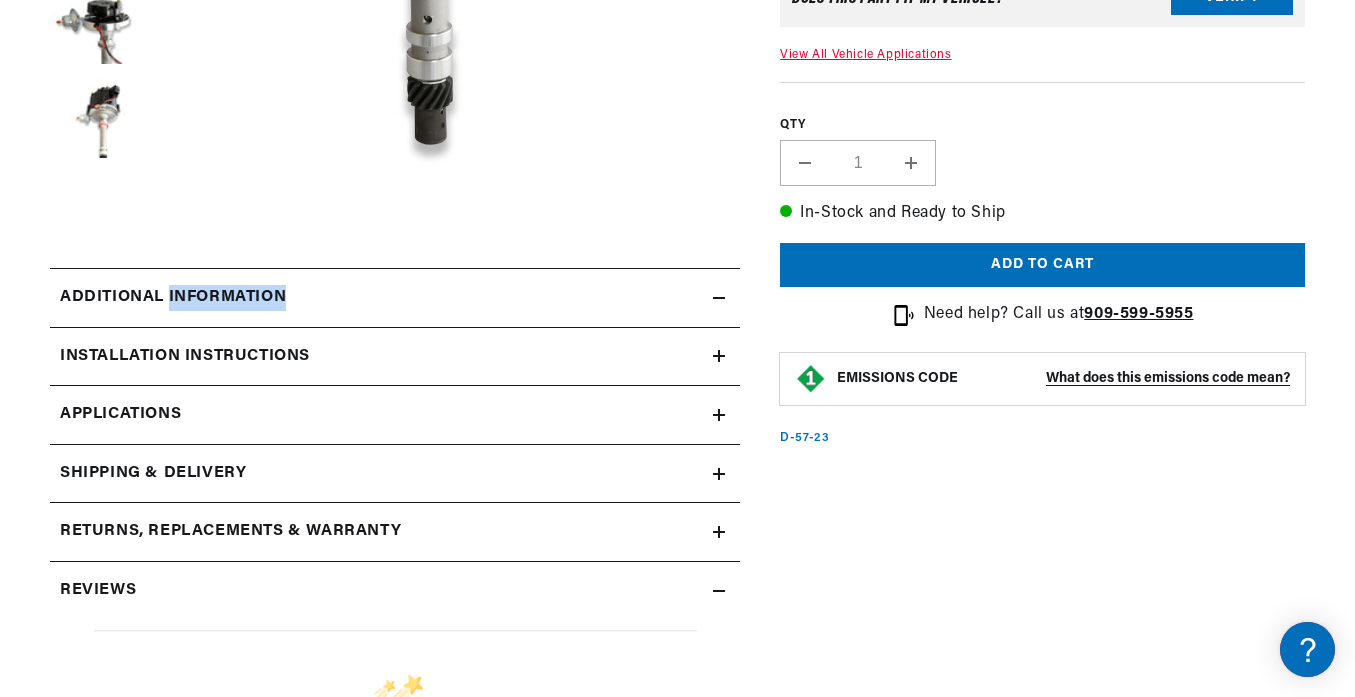 click on "Additional information" at bounding box center (173, 298) 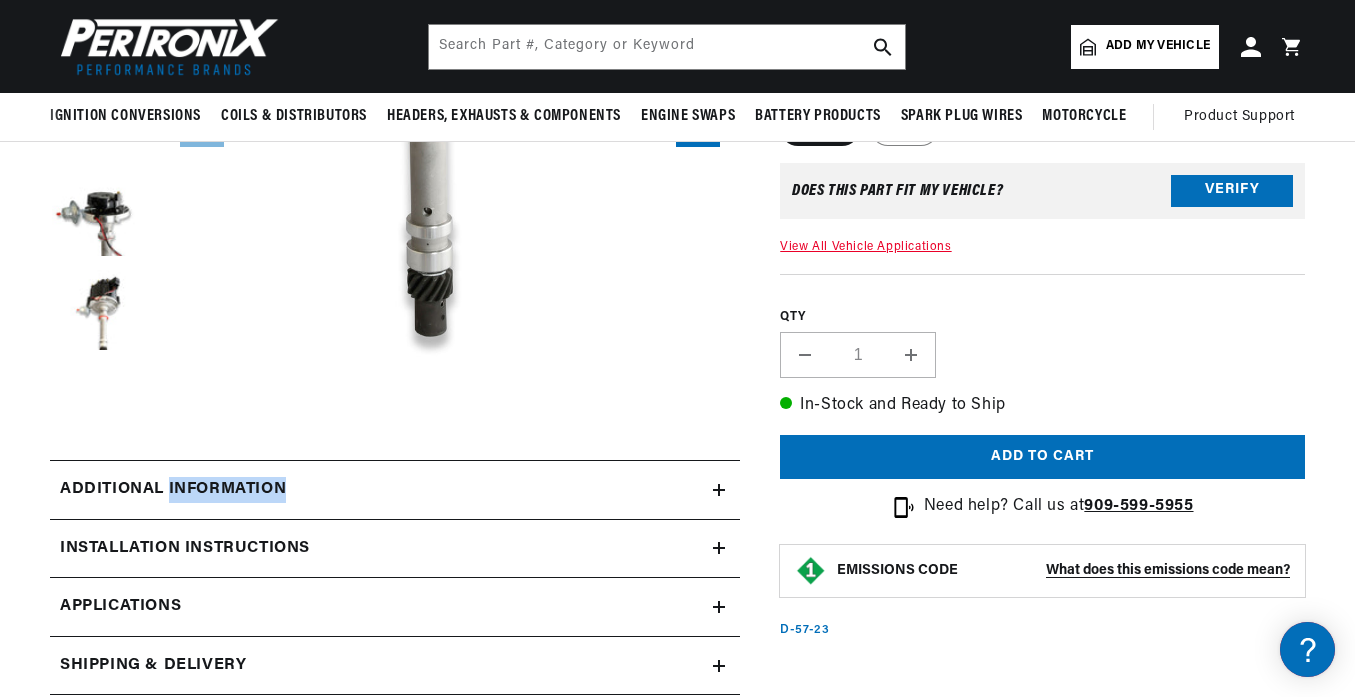 scroll, scrollTop: 463, scrollLeft: 0, axis: vertical 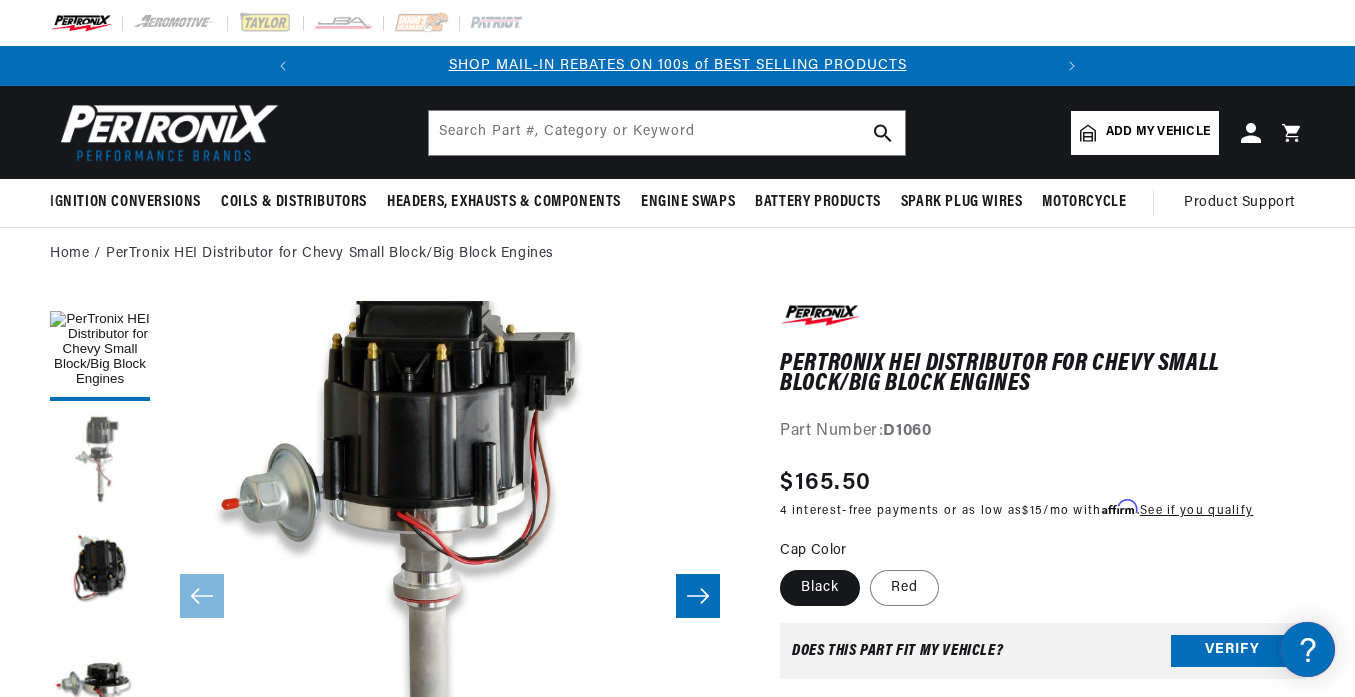 click at bounding box center [100, 461] 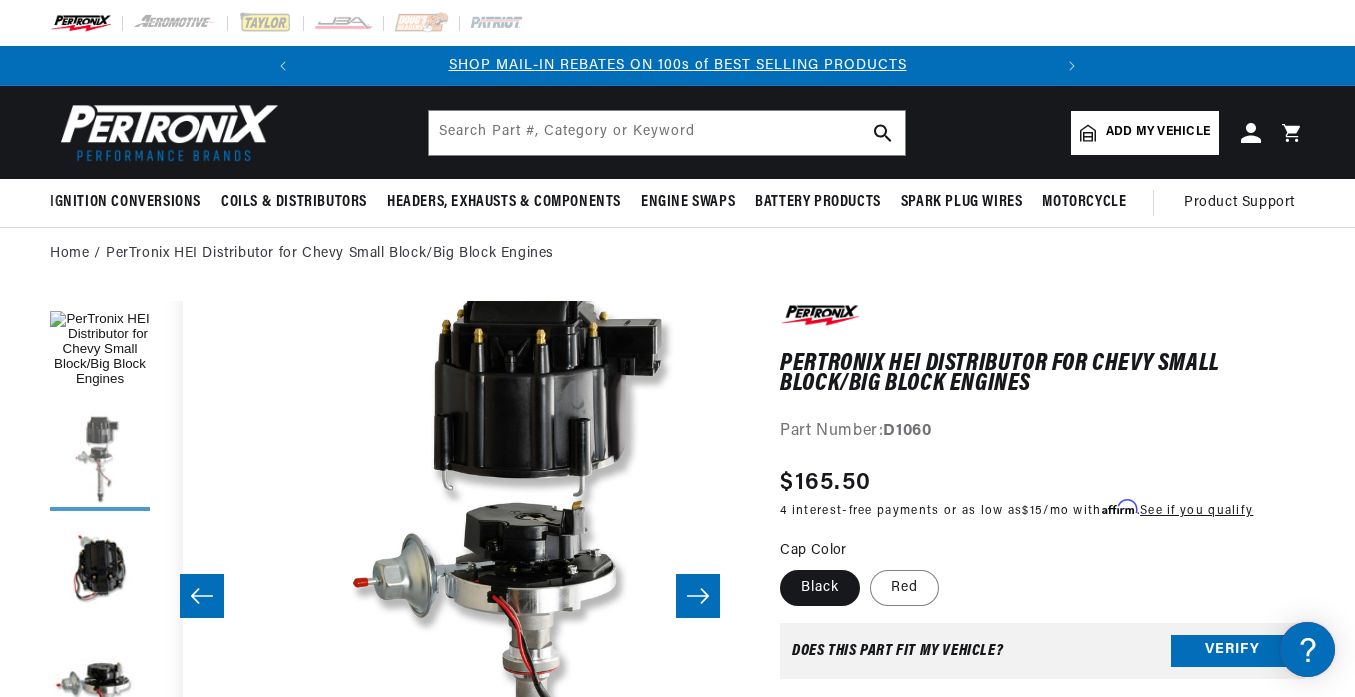 scroll, scrollTop: 0, scrollLeft: 580, axis: horizontal 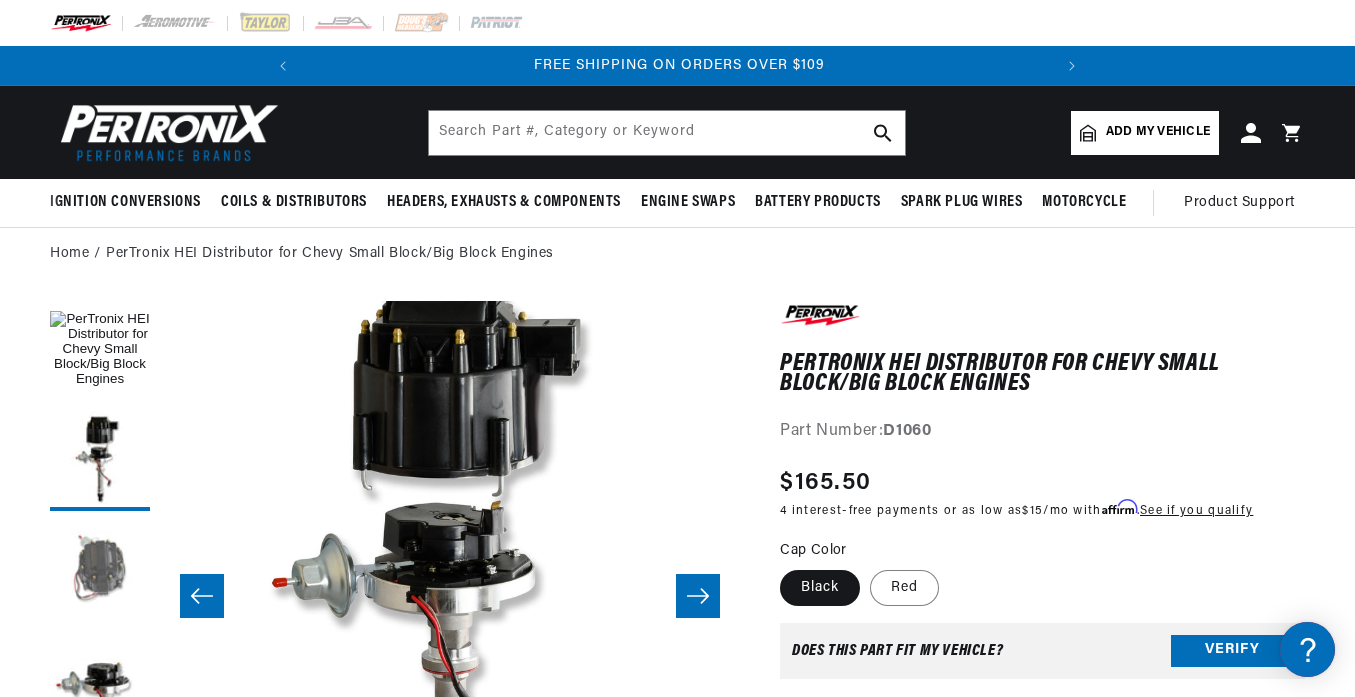 click at bounding box center (100, 571) 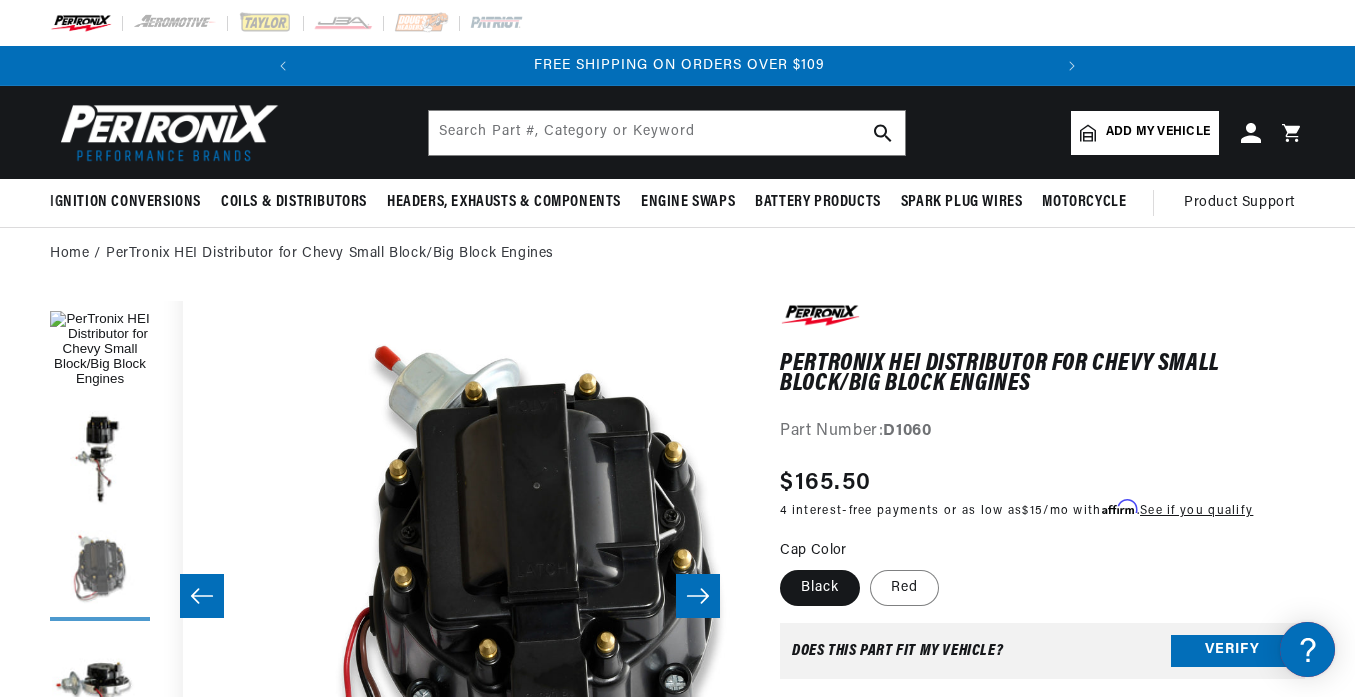 scroll, scrollTop: 0, scrollLeft: 1161, axis: horizontal 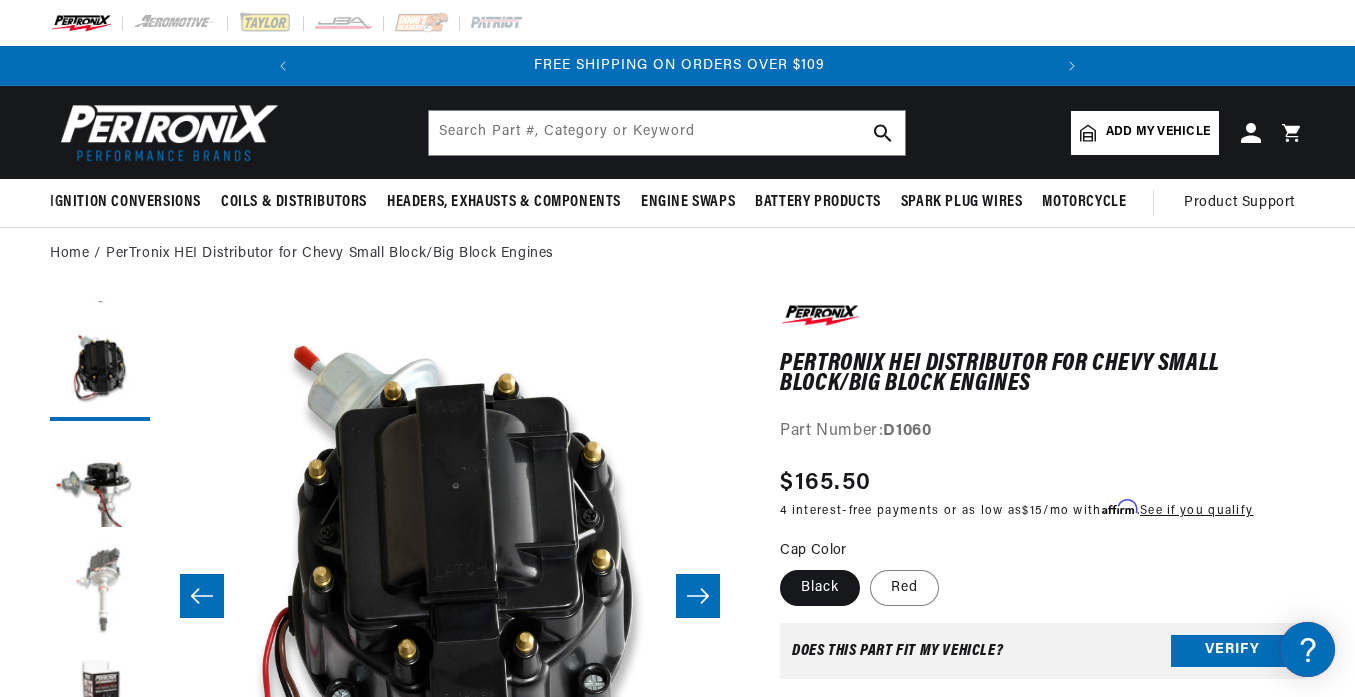 click at bounding box center (100, 591) 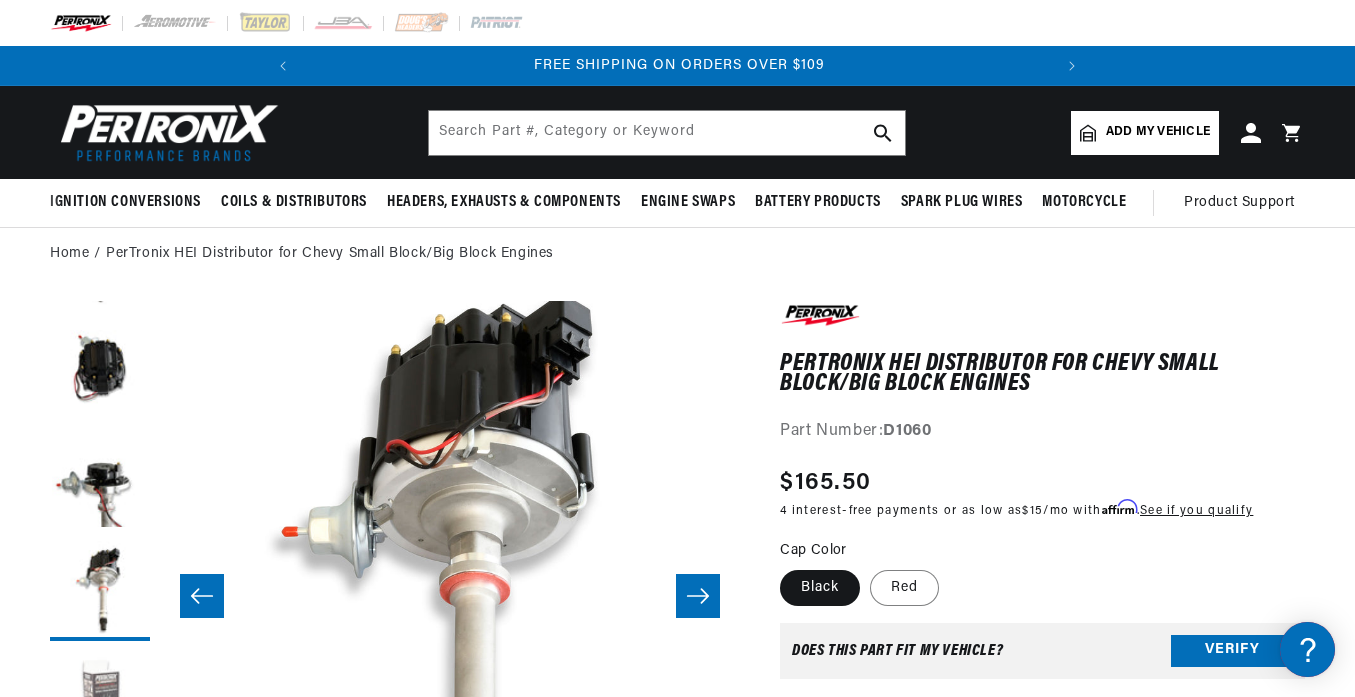 click at bounding box center [100, 701] 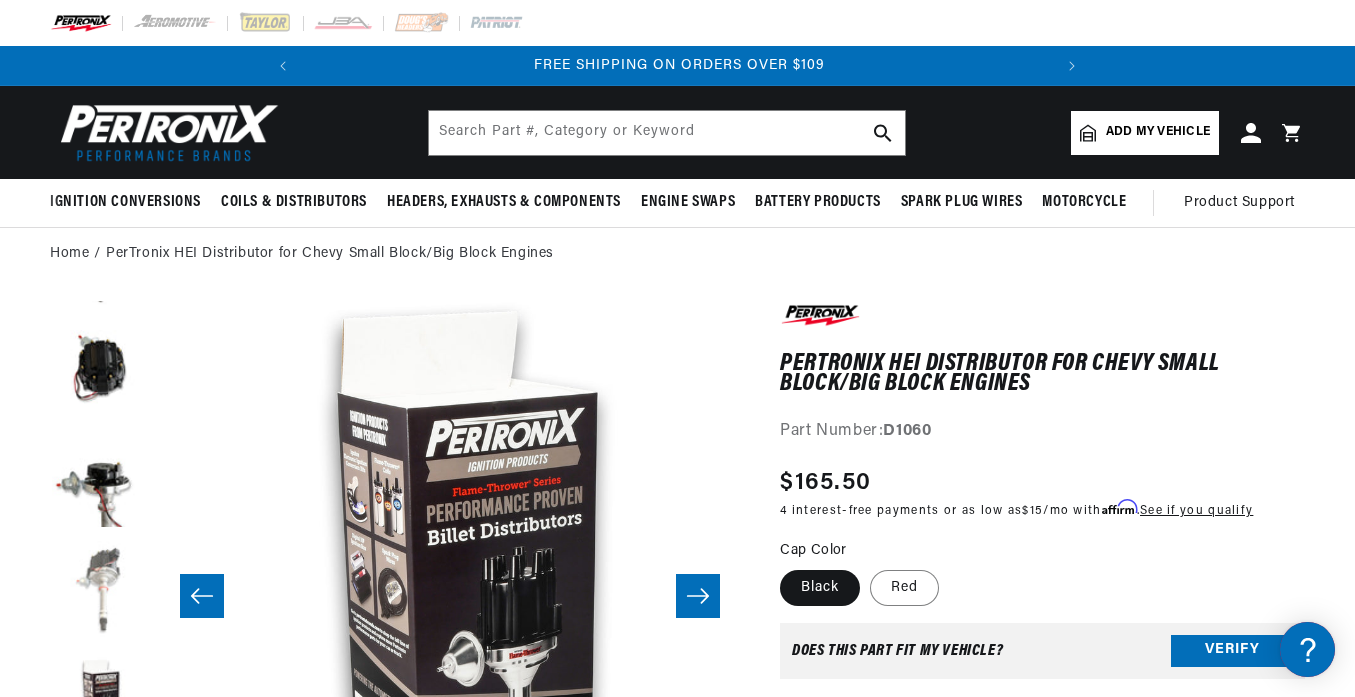 scroll, scrollTop: 0, scrollLeft: 2901, axis: horizontal 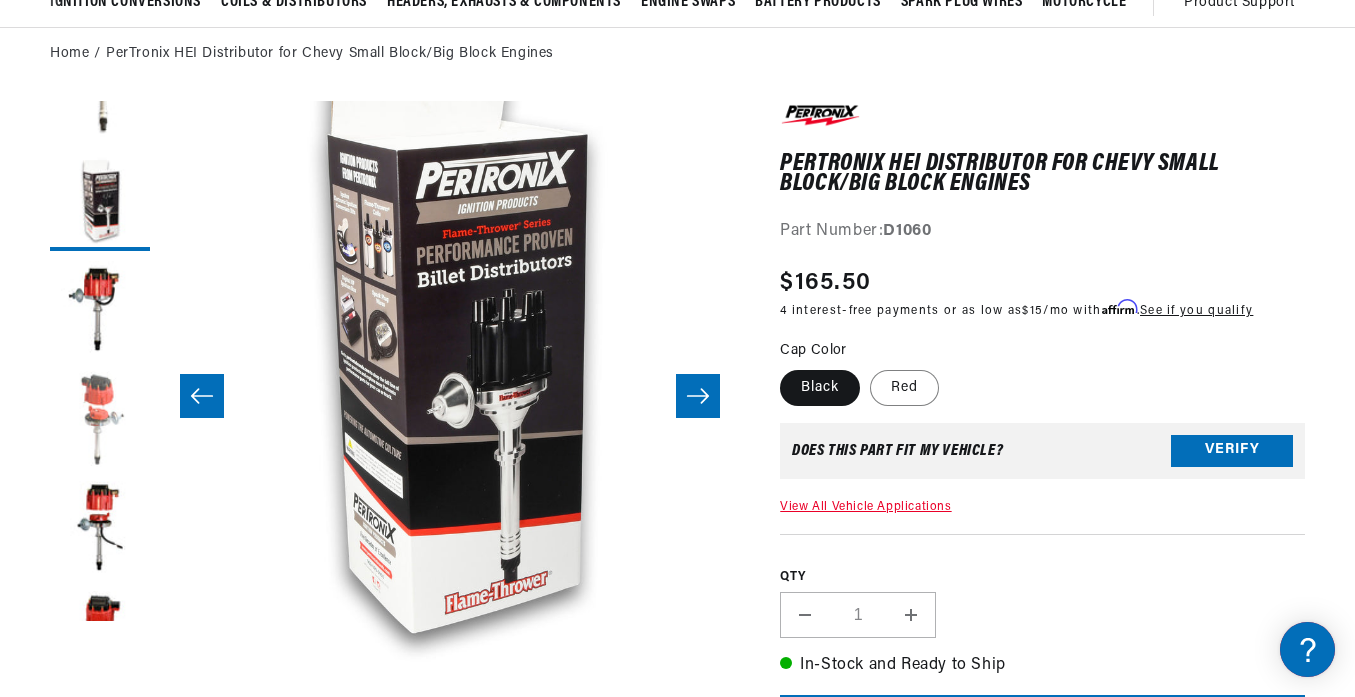 click at bounding box center (100, 421) 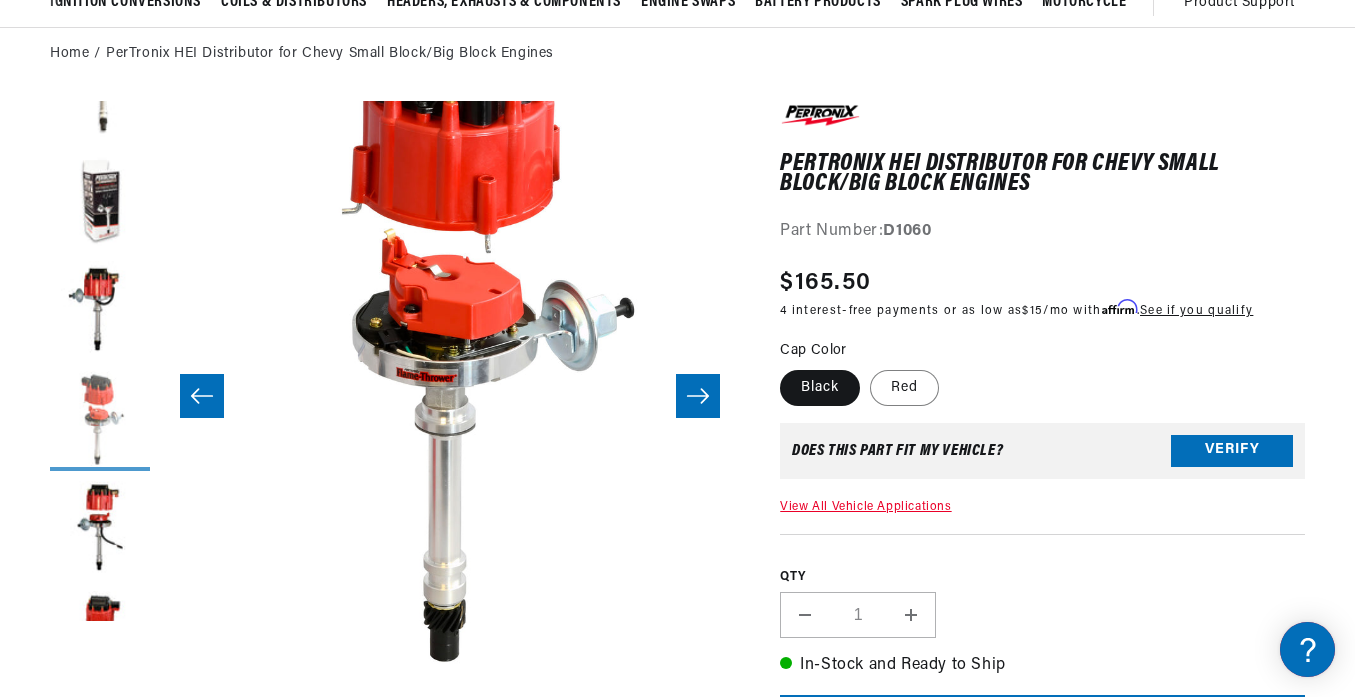 scroll, scrollTop: 58, scrollLeft: 4062, axis: both 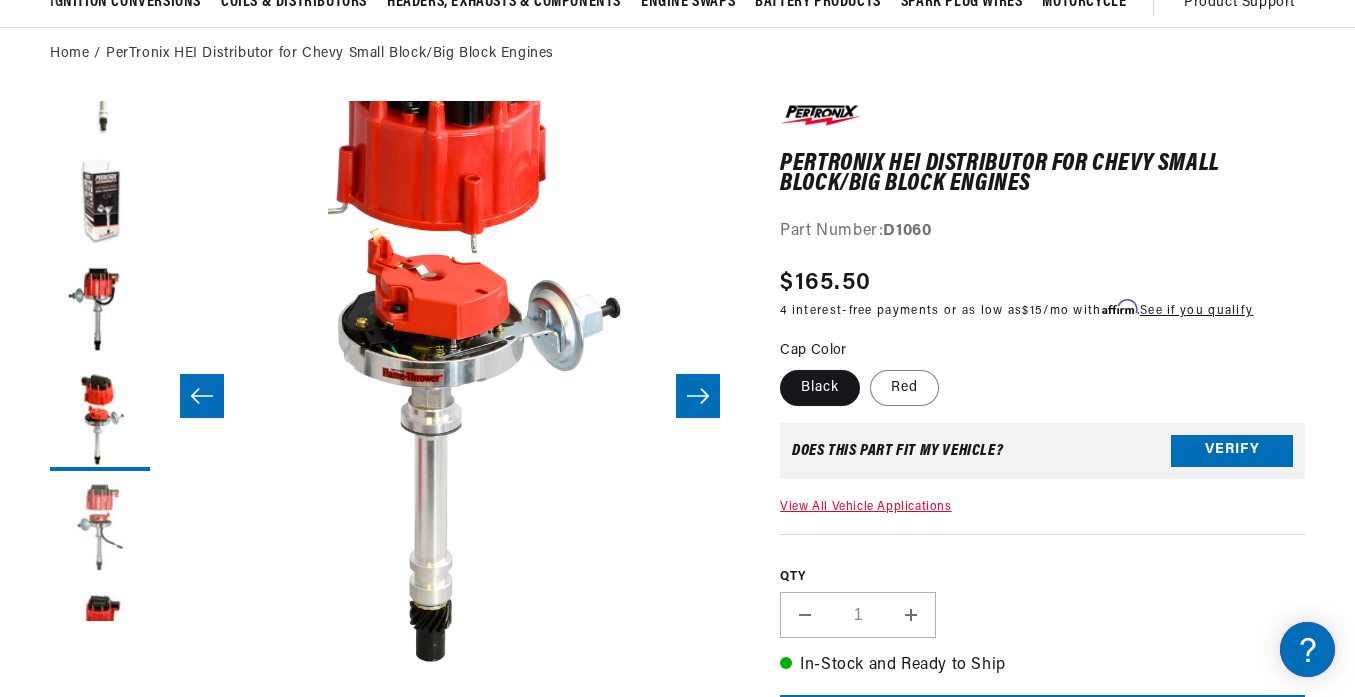 click at bounding box center (100, 531) 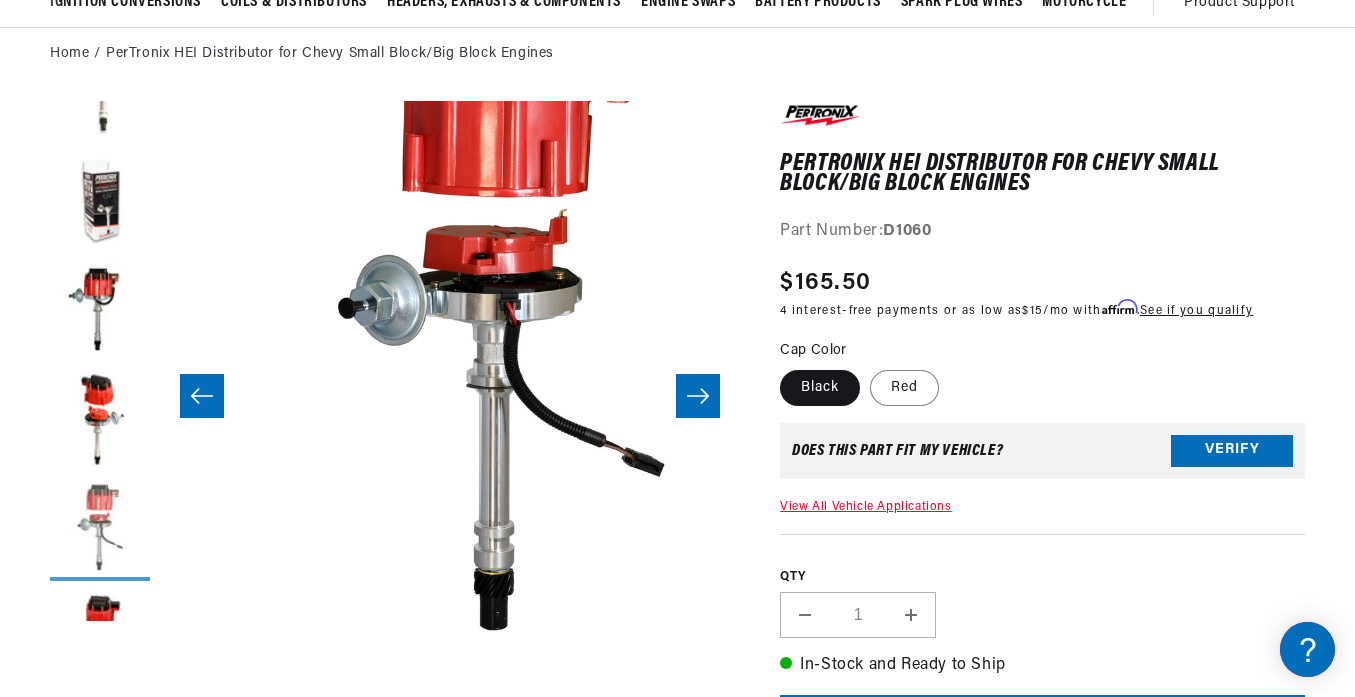 scroll, scrollTop: 58, scrollLeft: 4642, axis: both 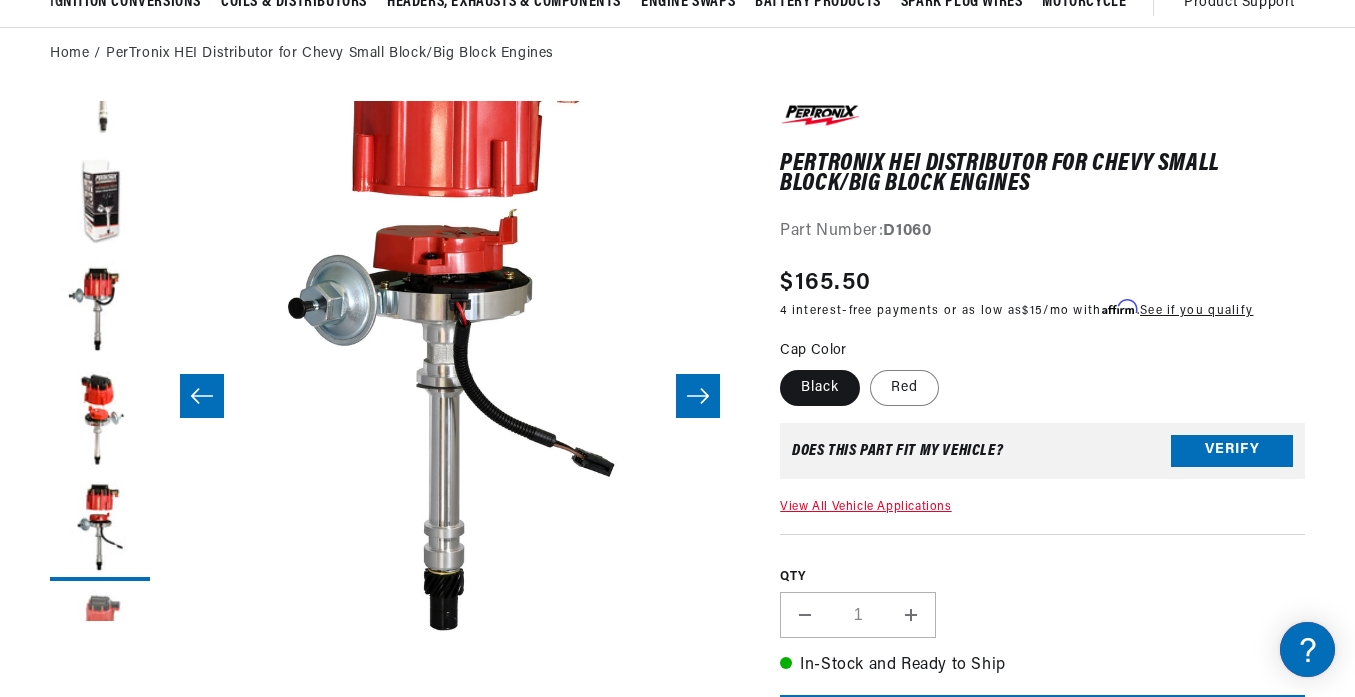 click at bounding box center [100, 641] 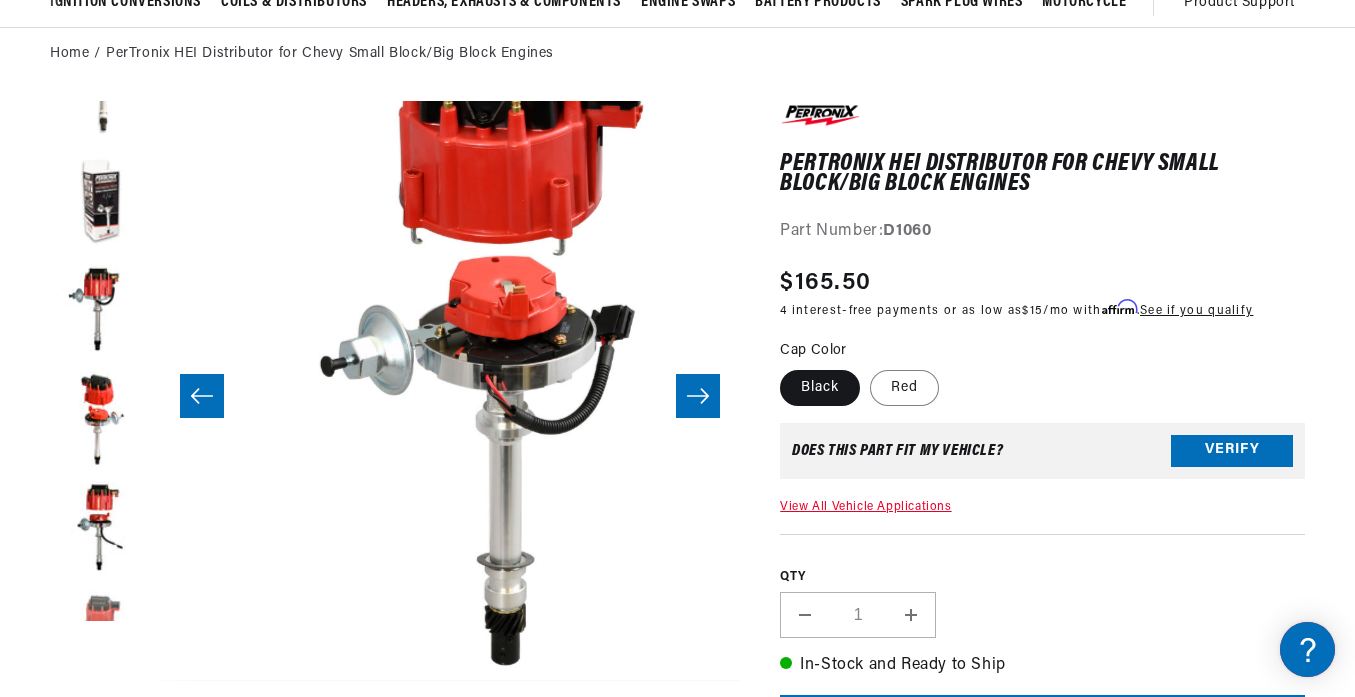 scroll, scrollTop: 58, scrollLeft: 5222, axis: both 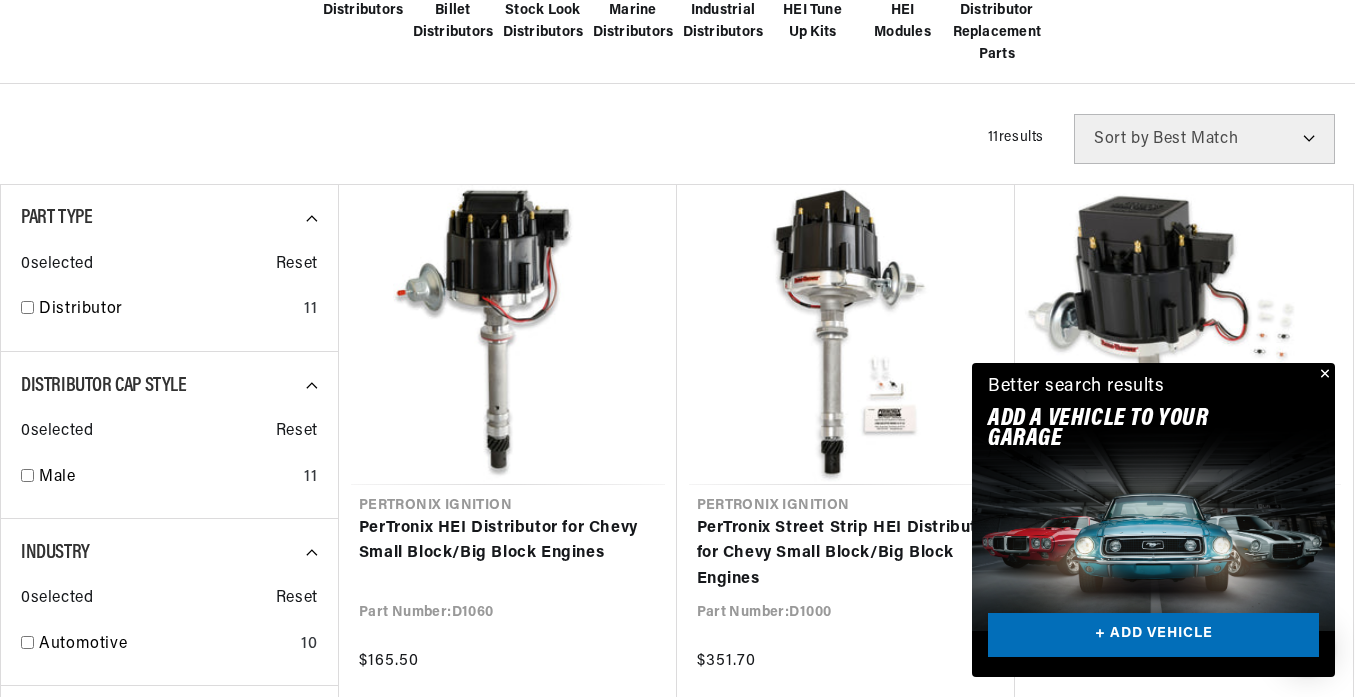 click at bounding box center (1323, 375) 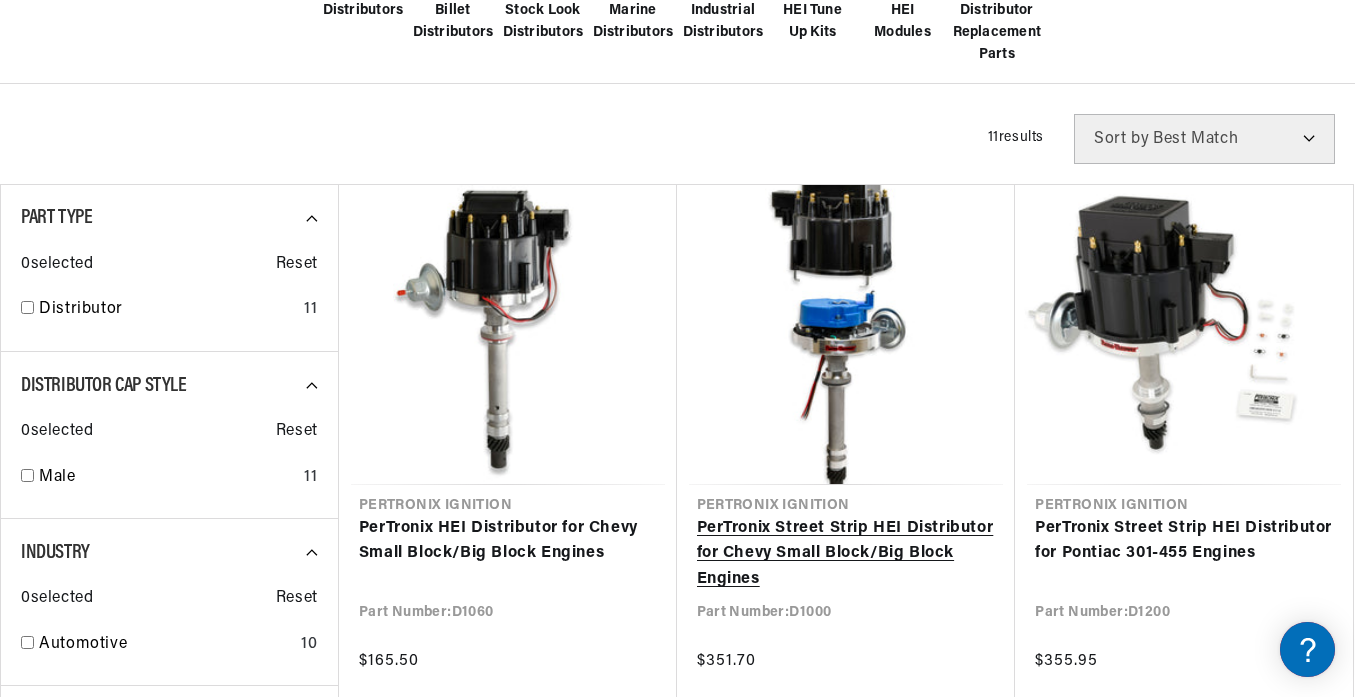 click on "PerTronix Street Strip HEI Distributor for Chevy Small Block/Big Block Engines" at bounding box center [846, 554] 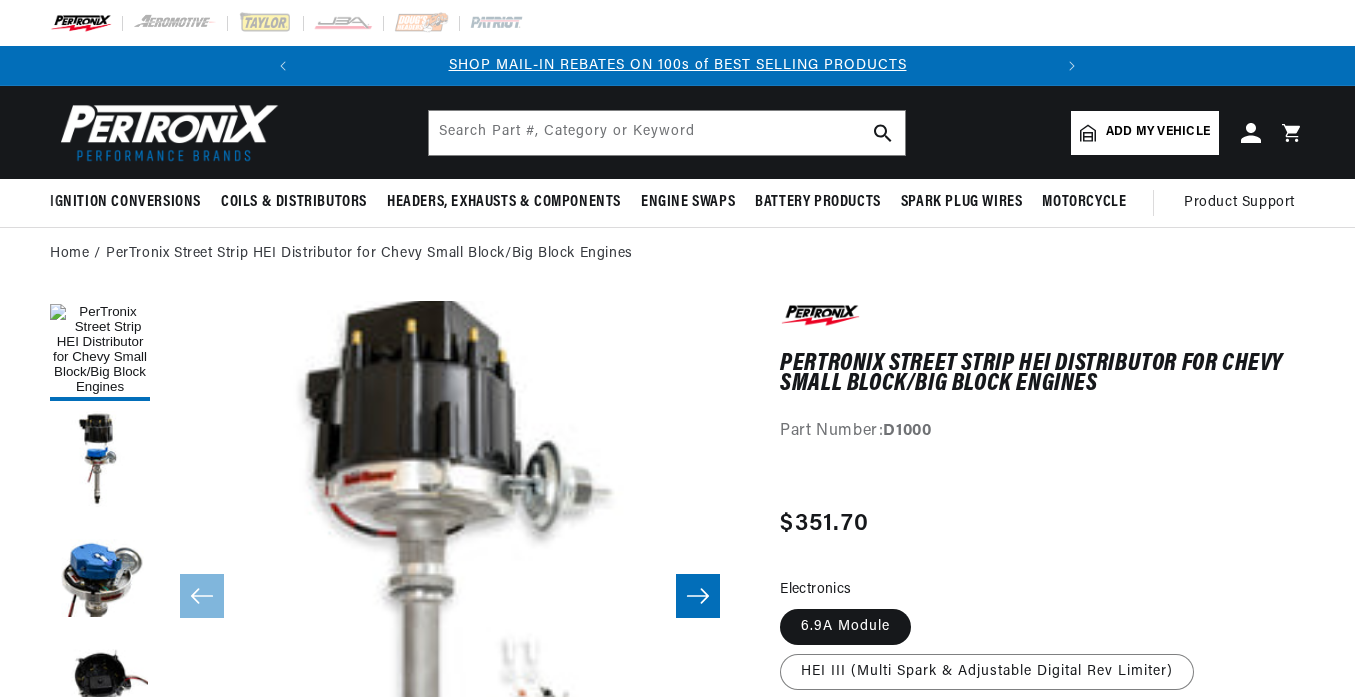 scroll, scrollTop: 0, scrollLeft: 0, axis: both 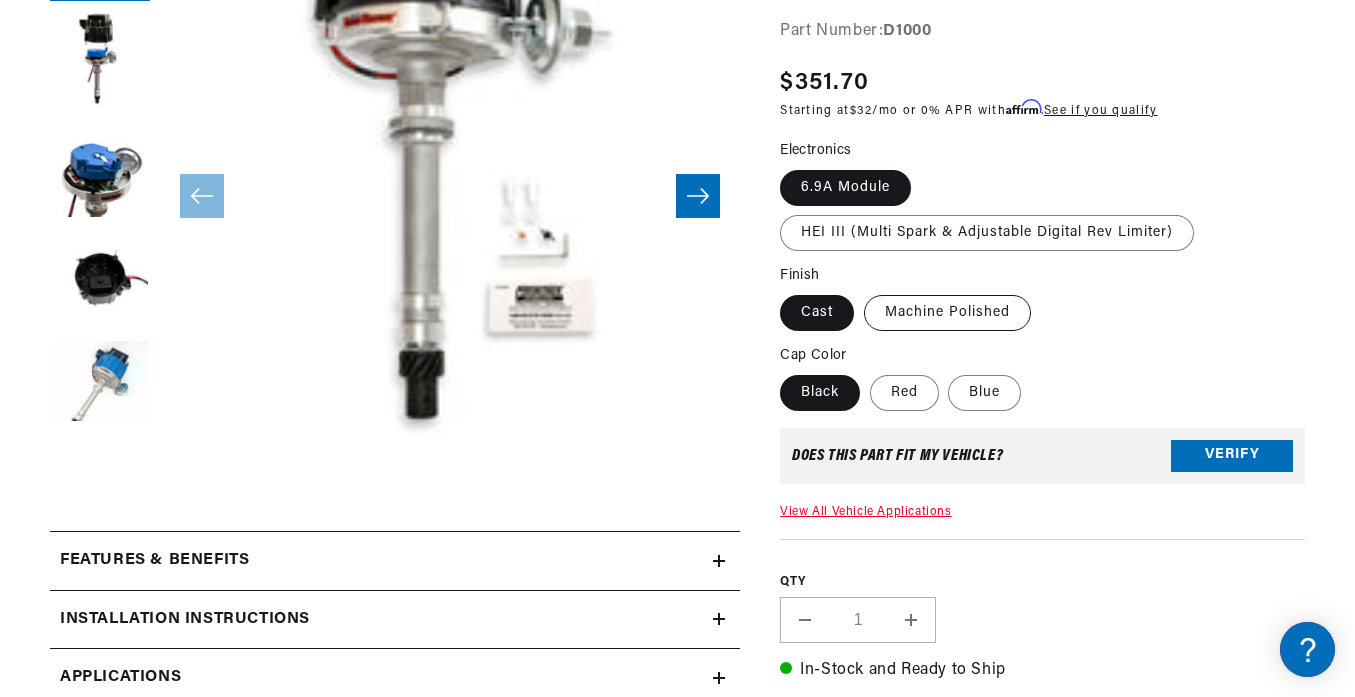click on "Machine Polished" at bounding box center (947, 313) 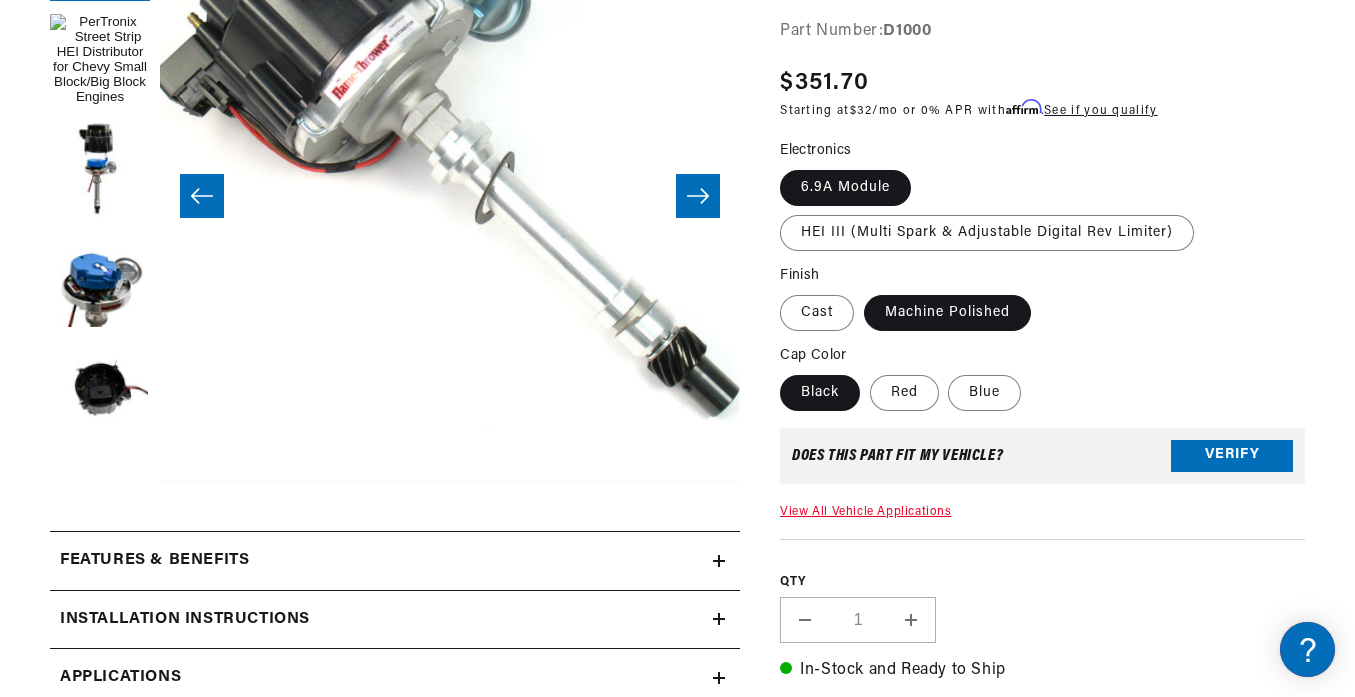 scroll, scrollTop: 58, scrollLeft: 52, axis: both 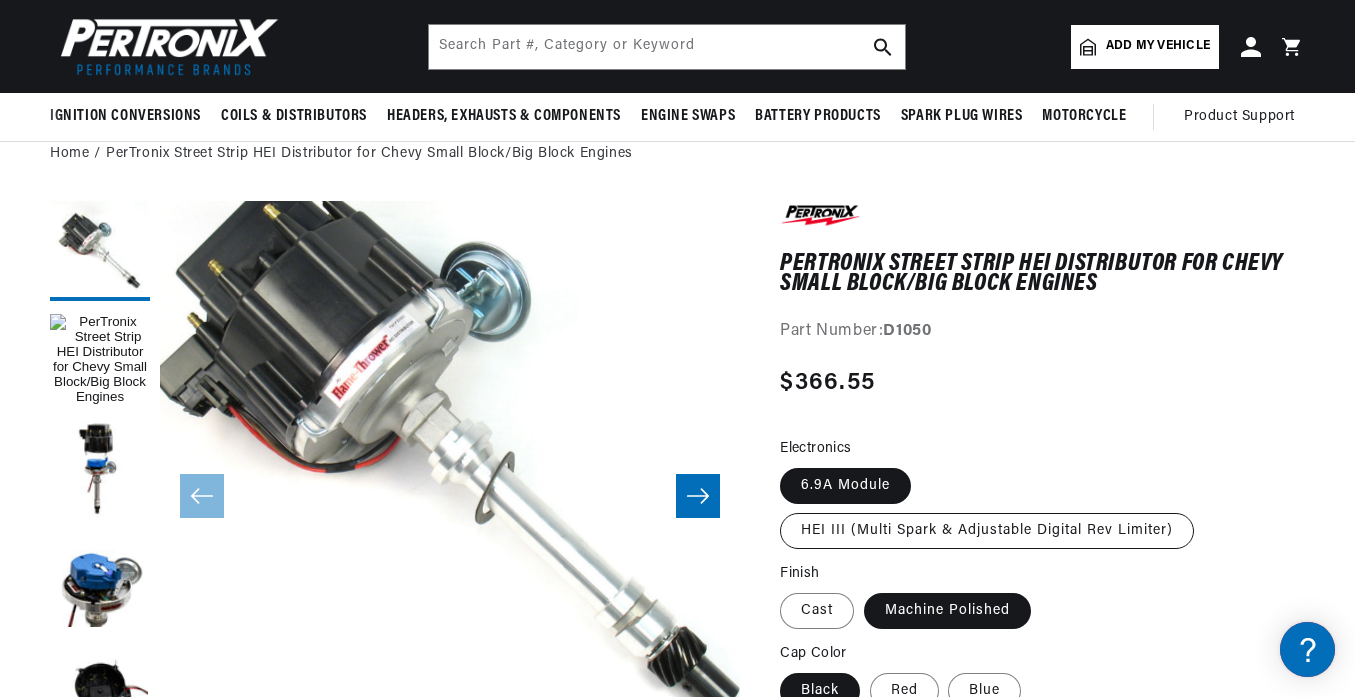 click on "HEI III (Multi Spark & Adjustable Digital Rev Limiter)" at bounding box center [987, 531] 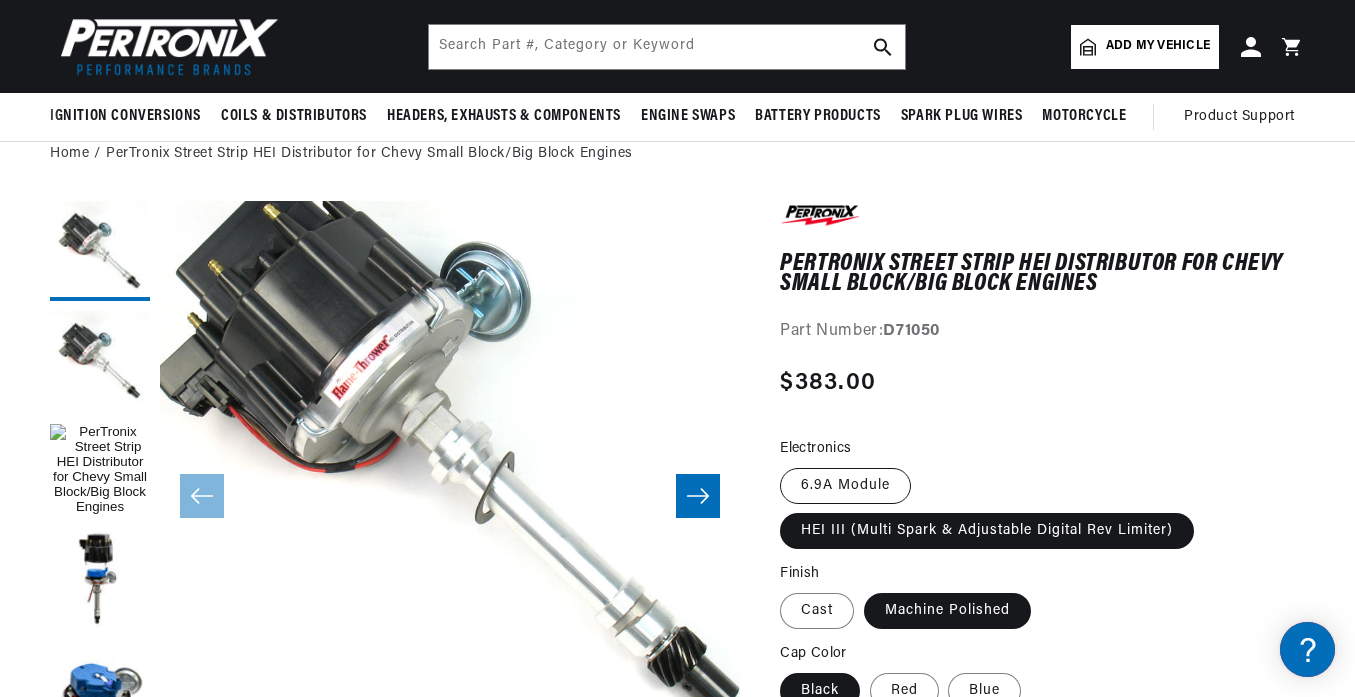 click on "6.9A Module" at bounding box center (845, 486) 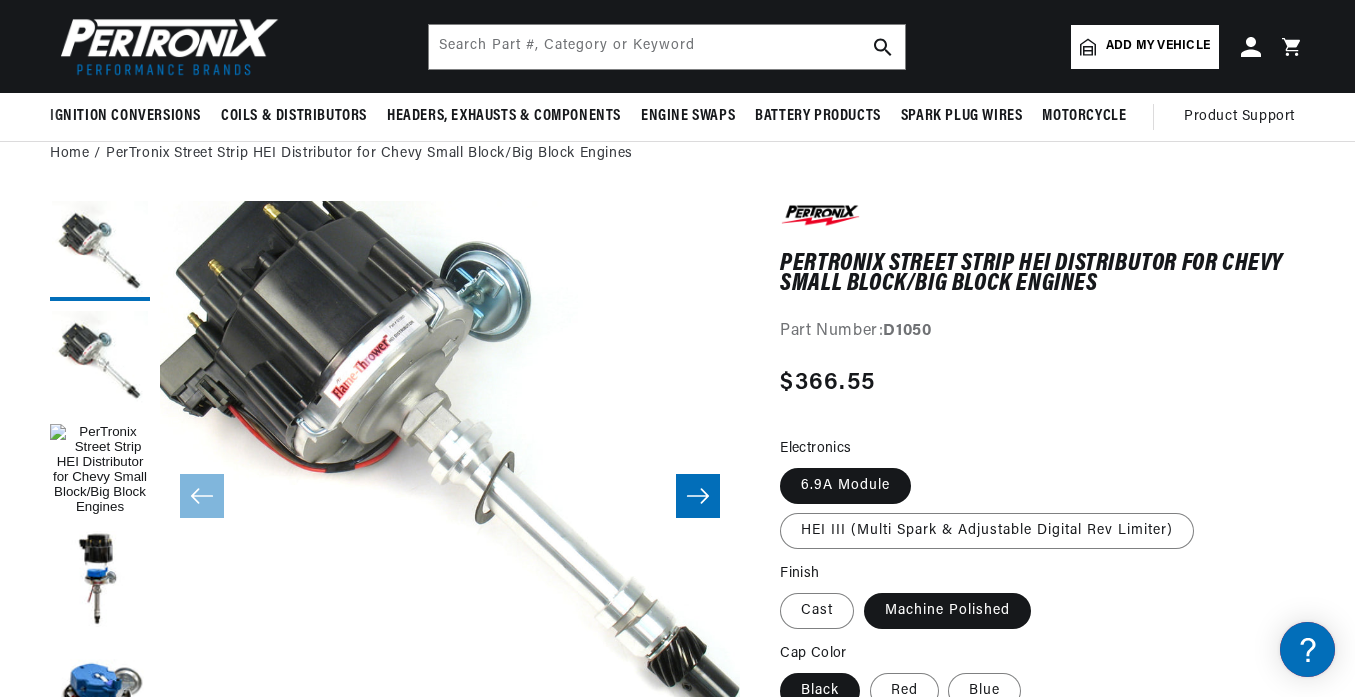 scroll, scrollTop: 0, scrollLeft: 747, axis: horizontal 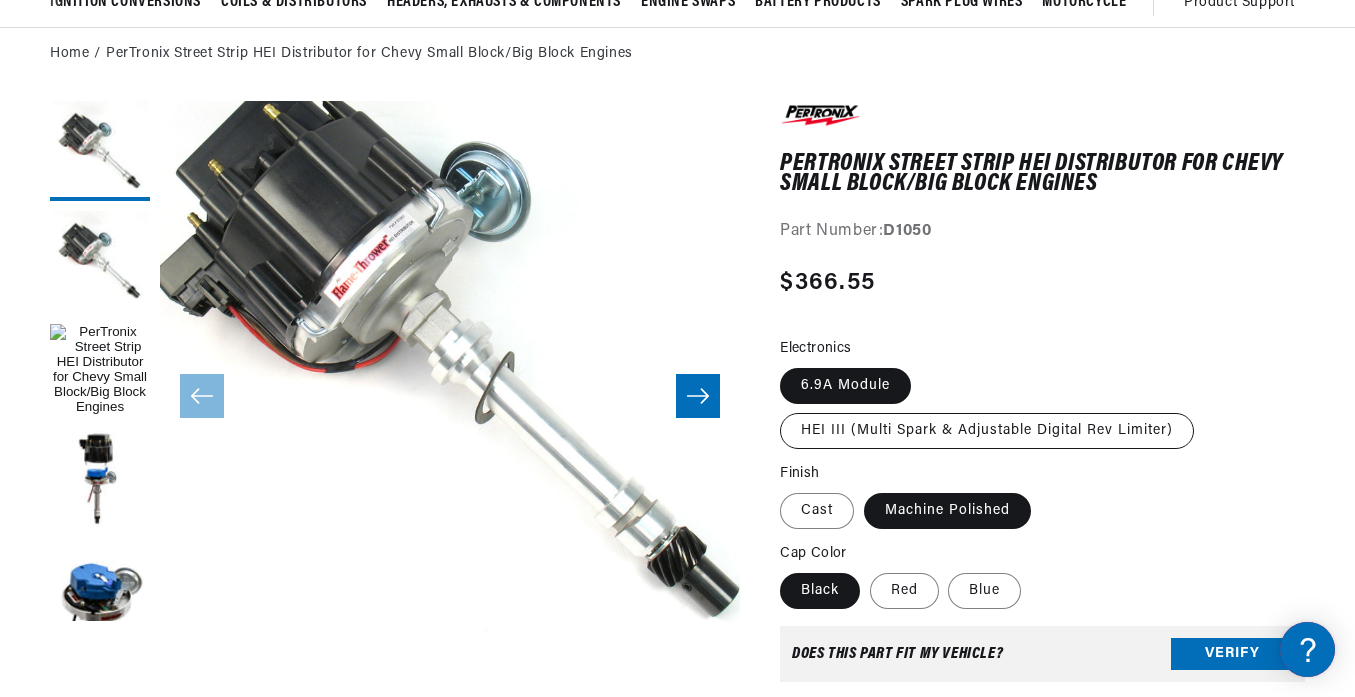 click on "HEI III (Multi Spark & Adjustable Digital Rev Limiter)" at bounding box center (987, 431) 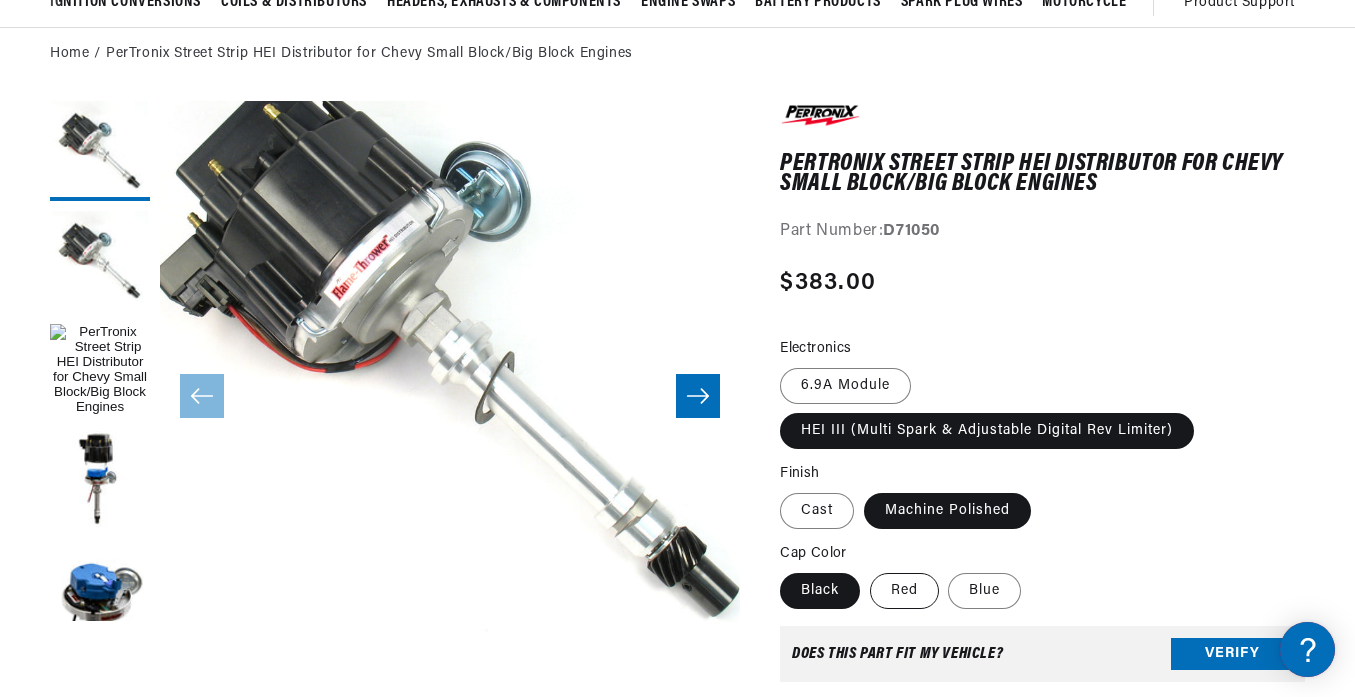 click on "Red" at bounding box center (904, 591) 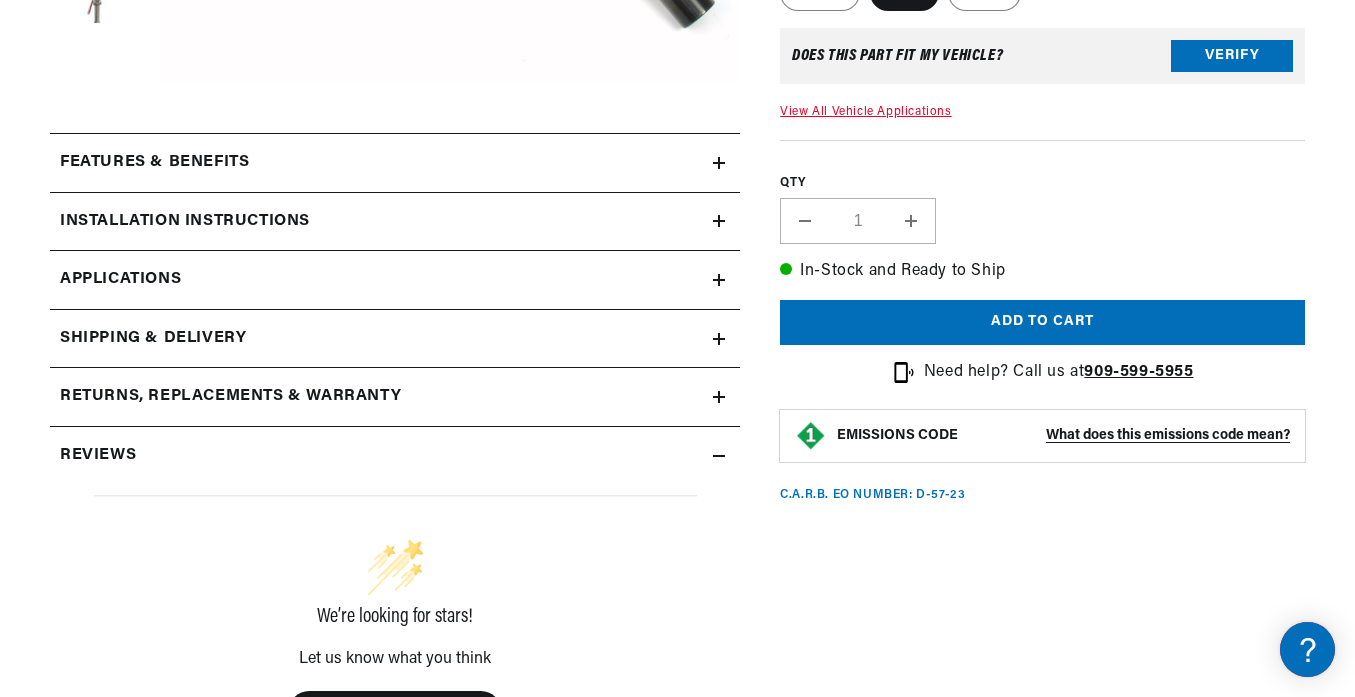 scroll, scrollTop: 800, scrollLeft: 0, axis: vertical 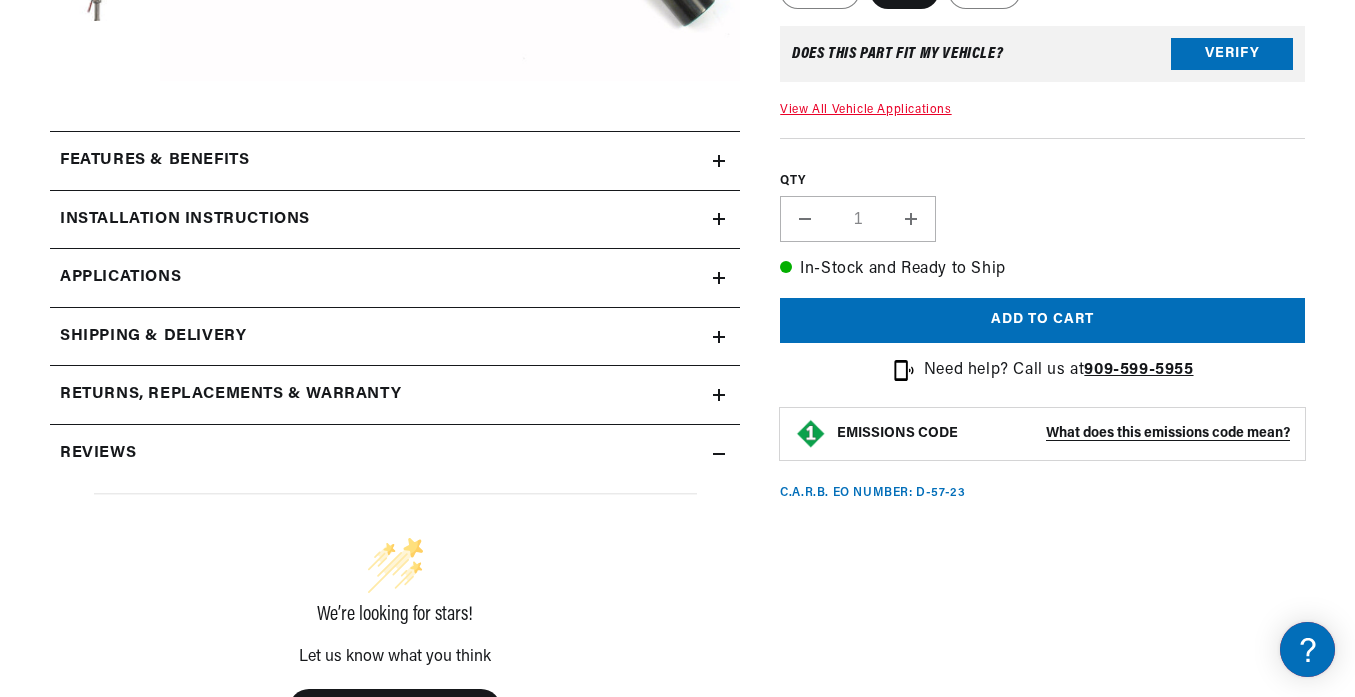 click on "Features & Benefits" at bounding box center (395, 161) 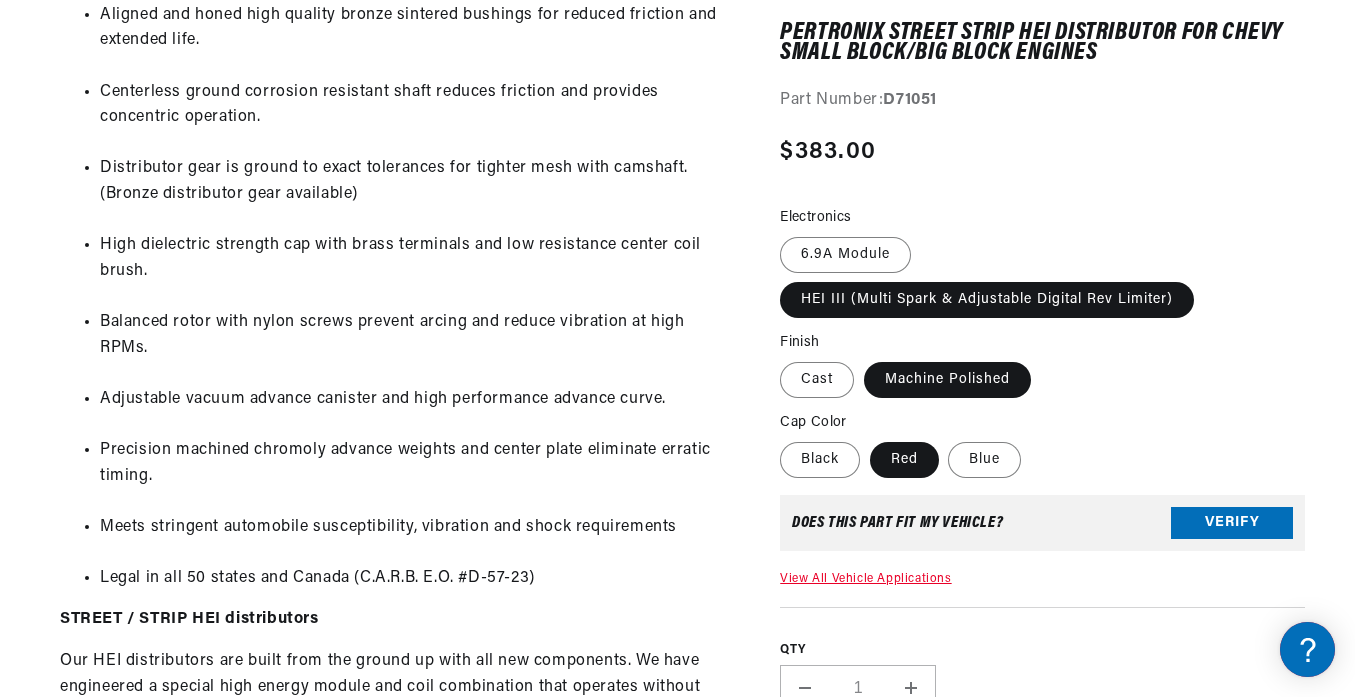 scroll, scrollTop: 1100, scrollLeft: 0, axis: vertical 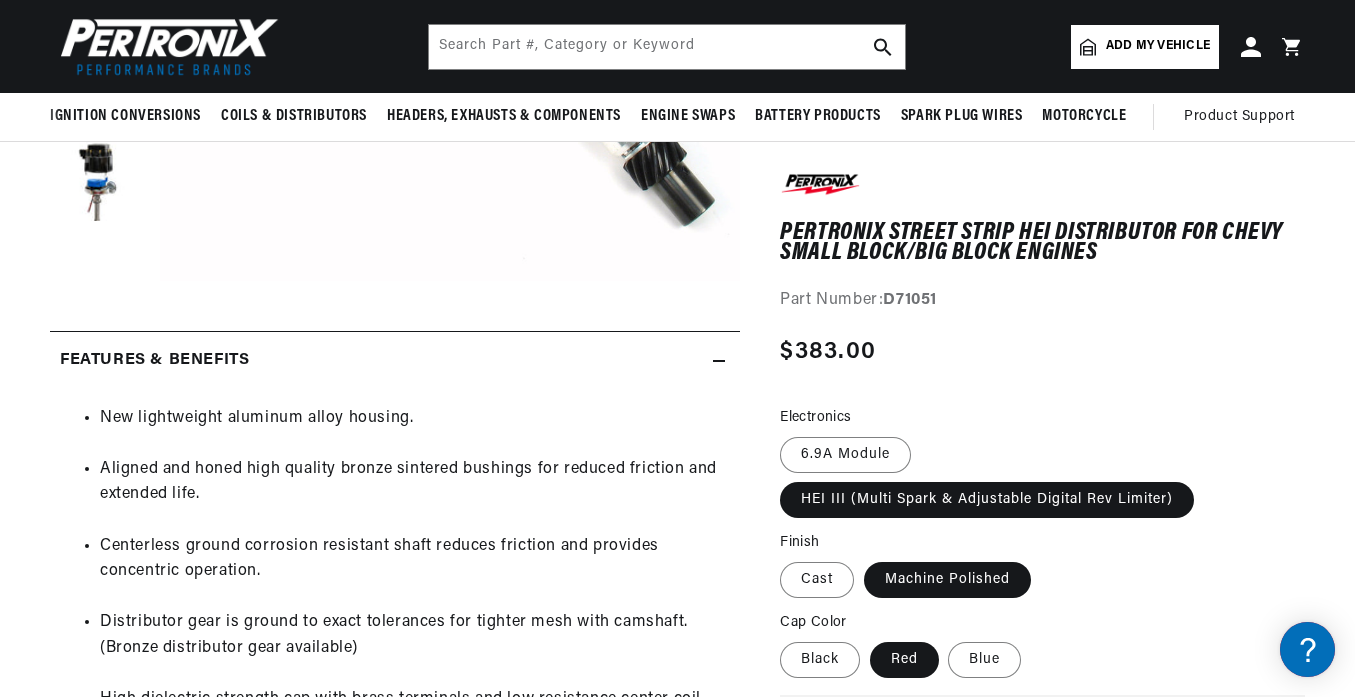 click on "Features & Benefits" at bounding box center (381, 361) 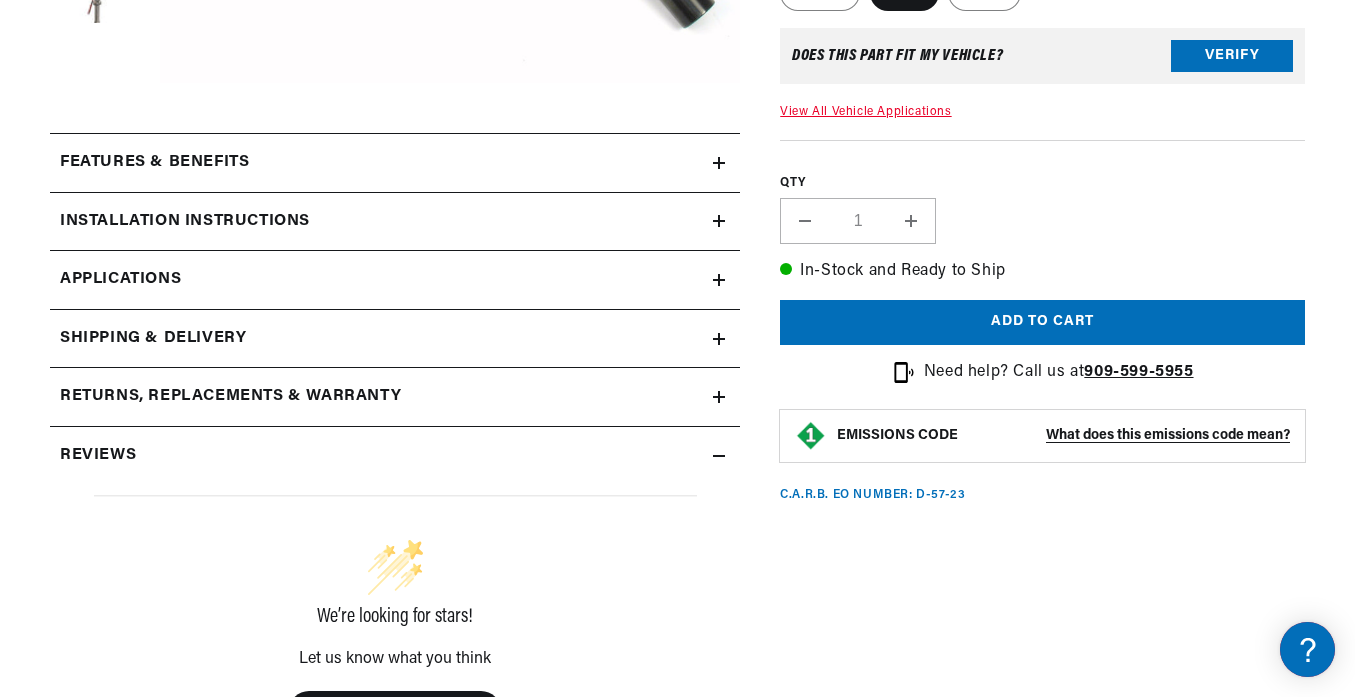 scroll, scrollTop: 800, scrollLeft: 0, axis: vertical 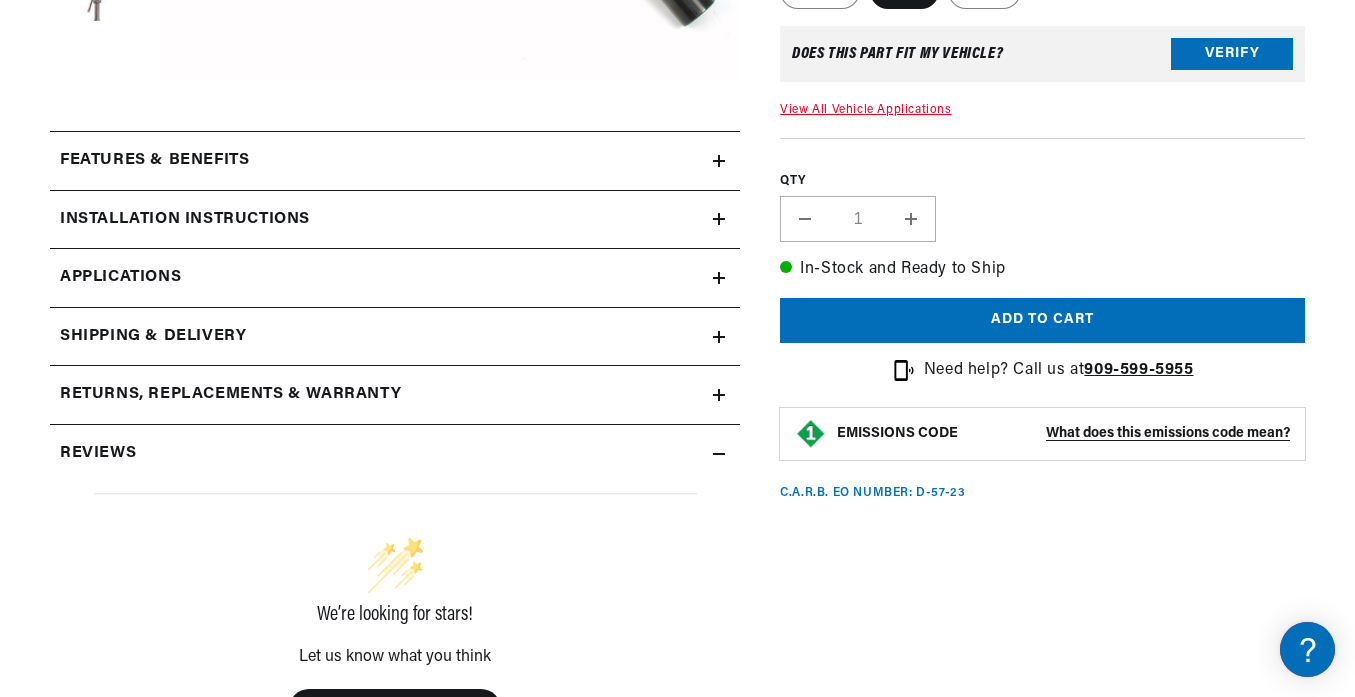 click on "Applications" at bounding box center (395, 278) 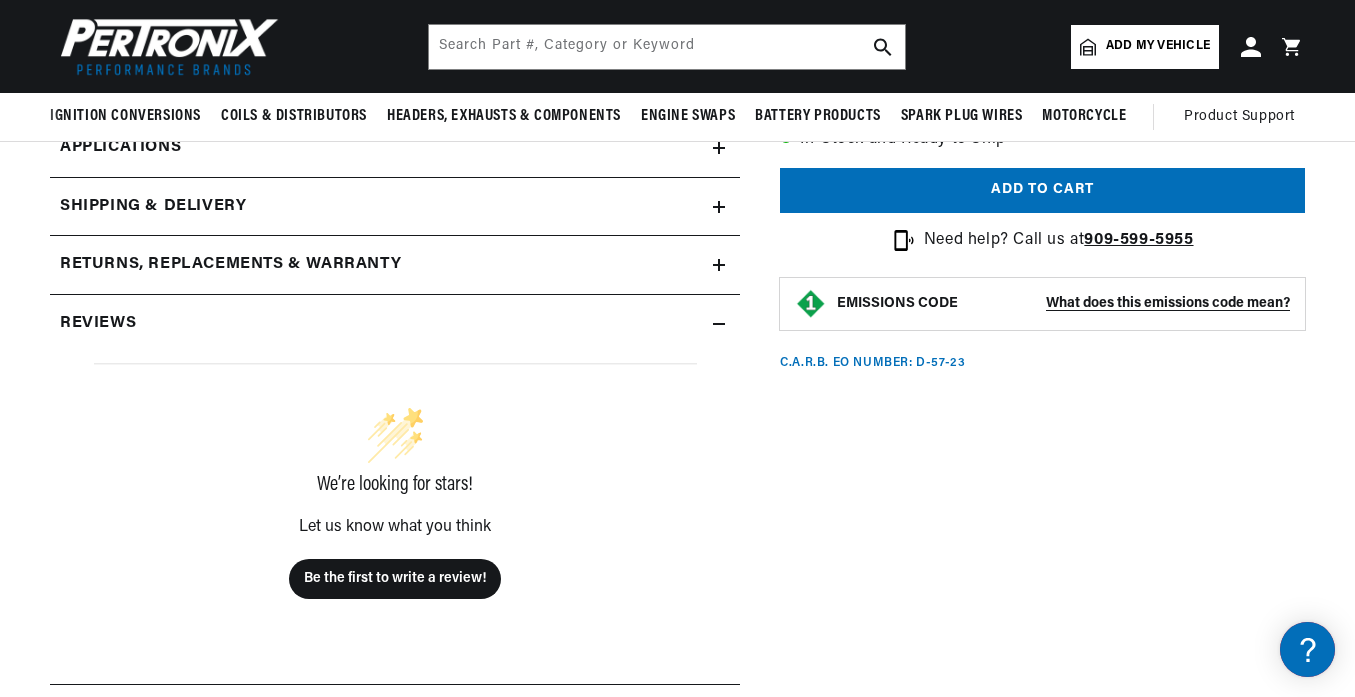 scroll, scrollTop: 755, scrollLeft: 0, axis: vertical 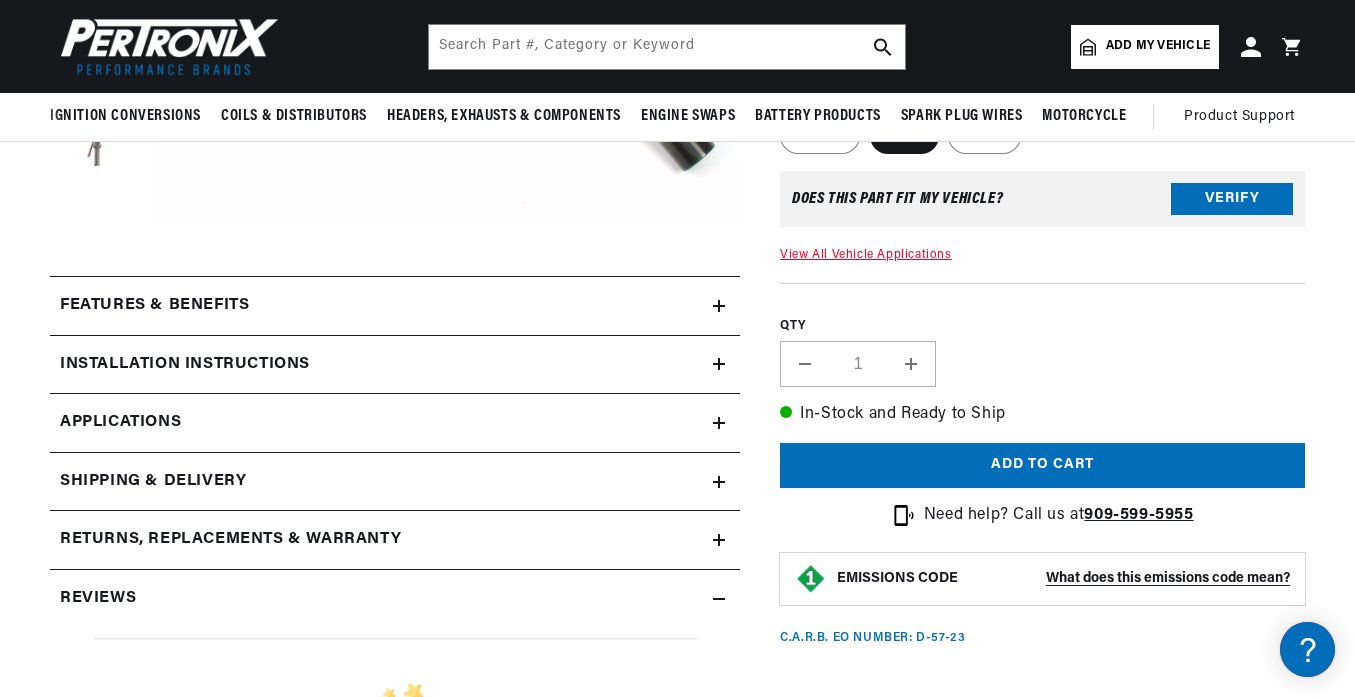 click on "Reviews" at bounding box center [381, 306] 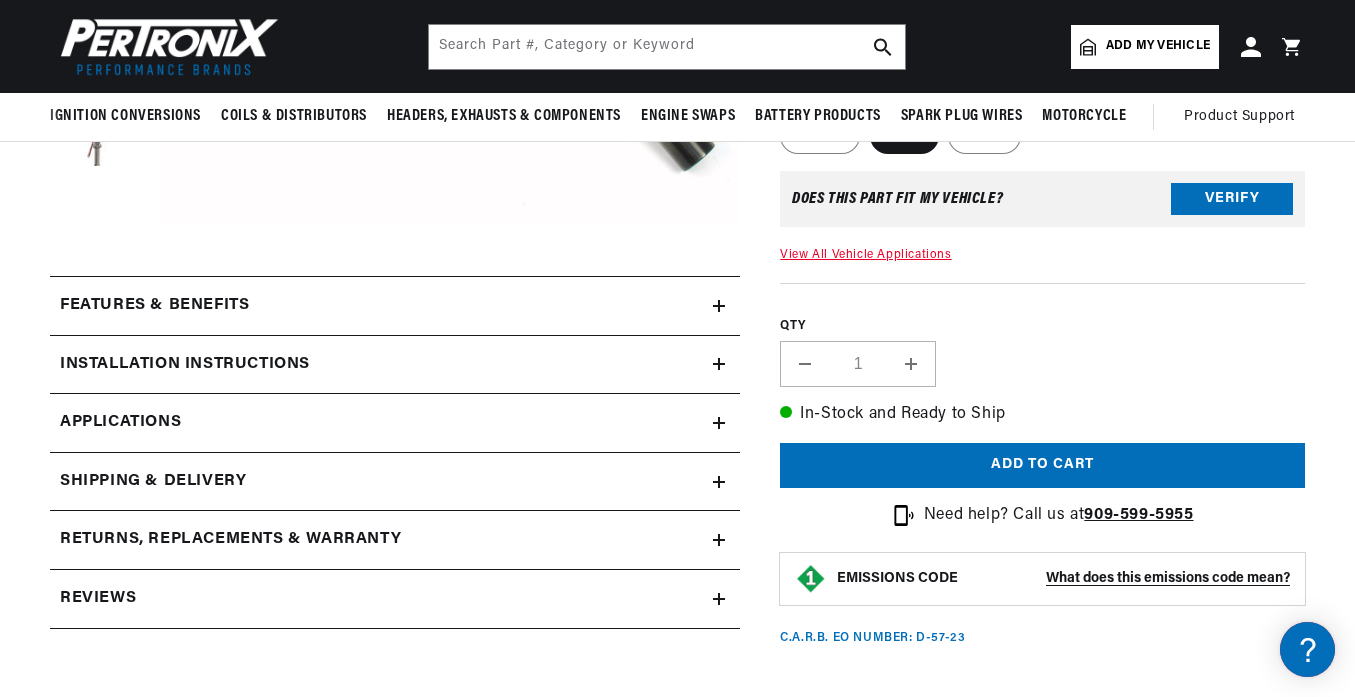 click on "Returns, Replacements & Warranty" at bounding box center (381, 306) 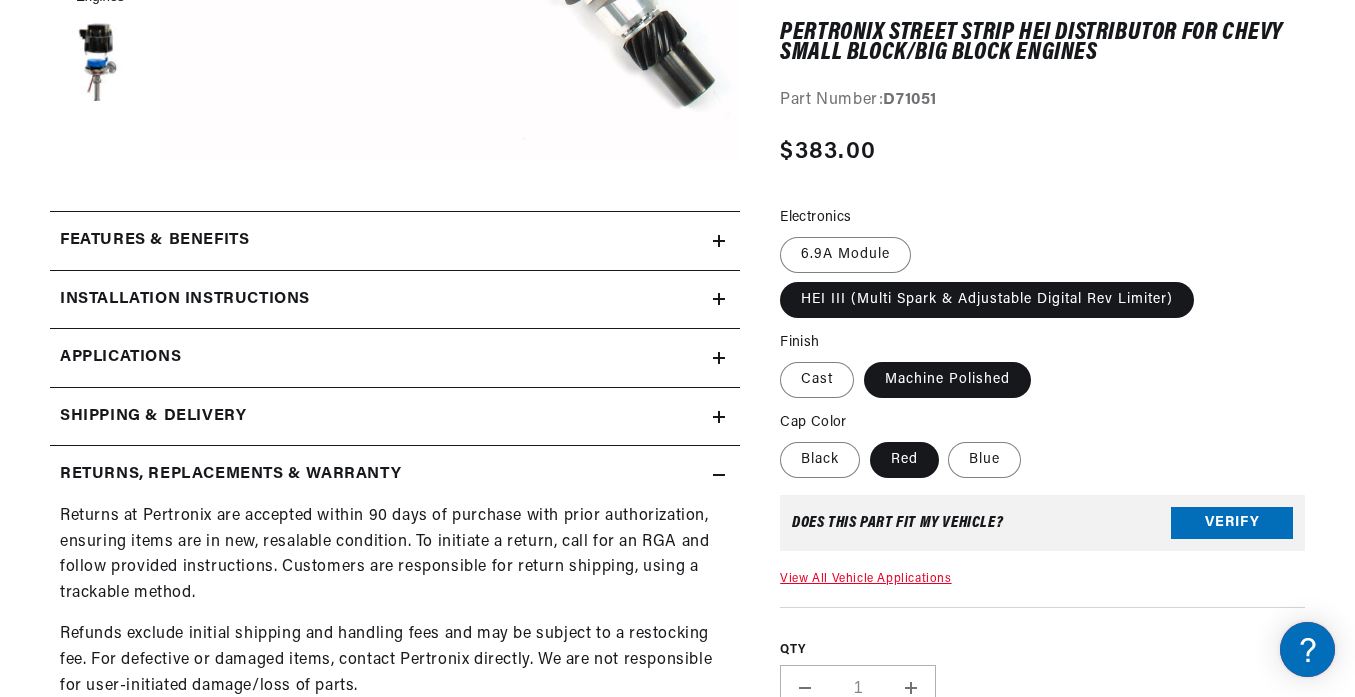 scroll, scrollTop: 855, scrollLeft: 0, axis: vertical 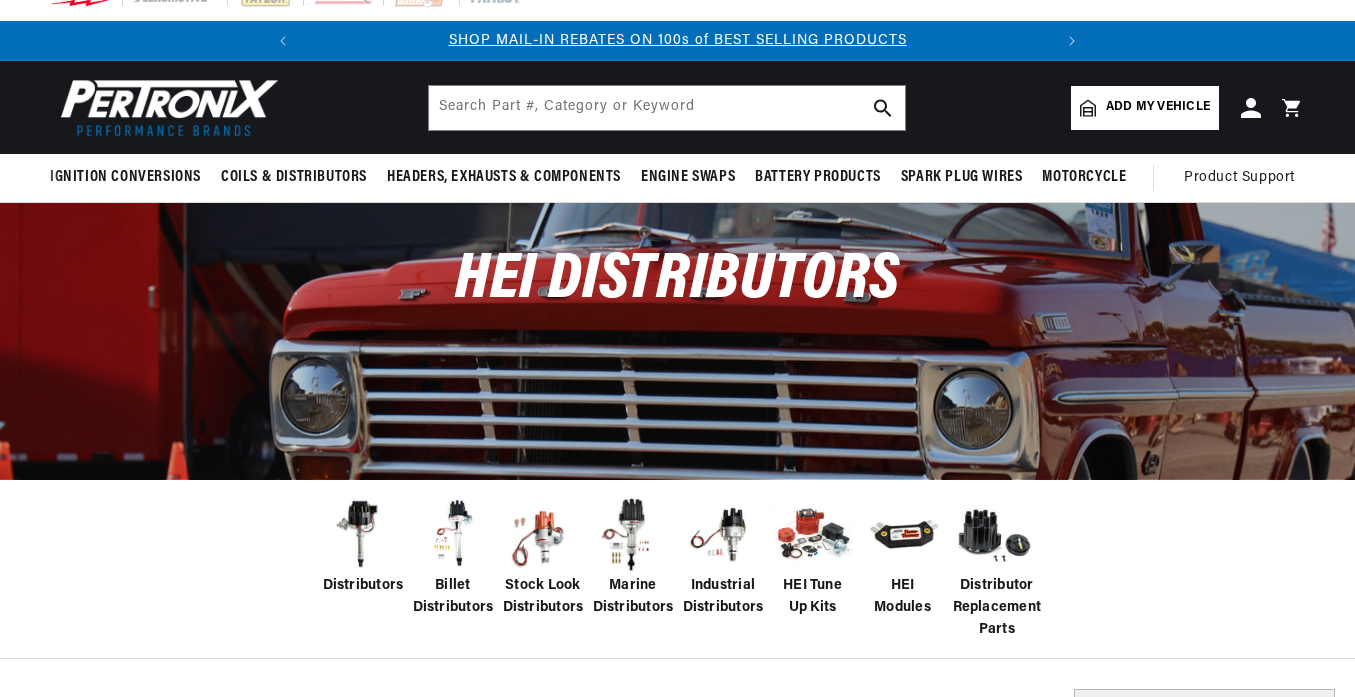 click on "Billet Distributors" at bounding box center (453, 597) 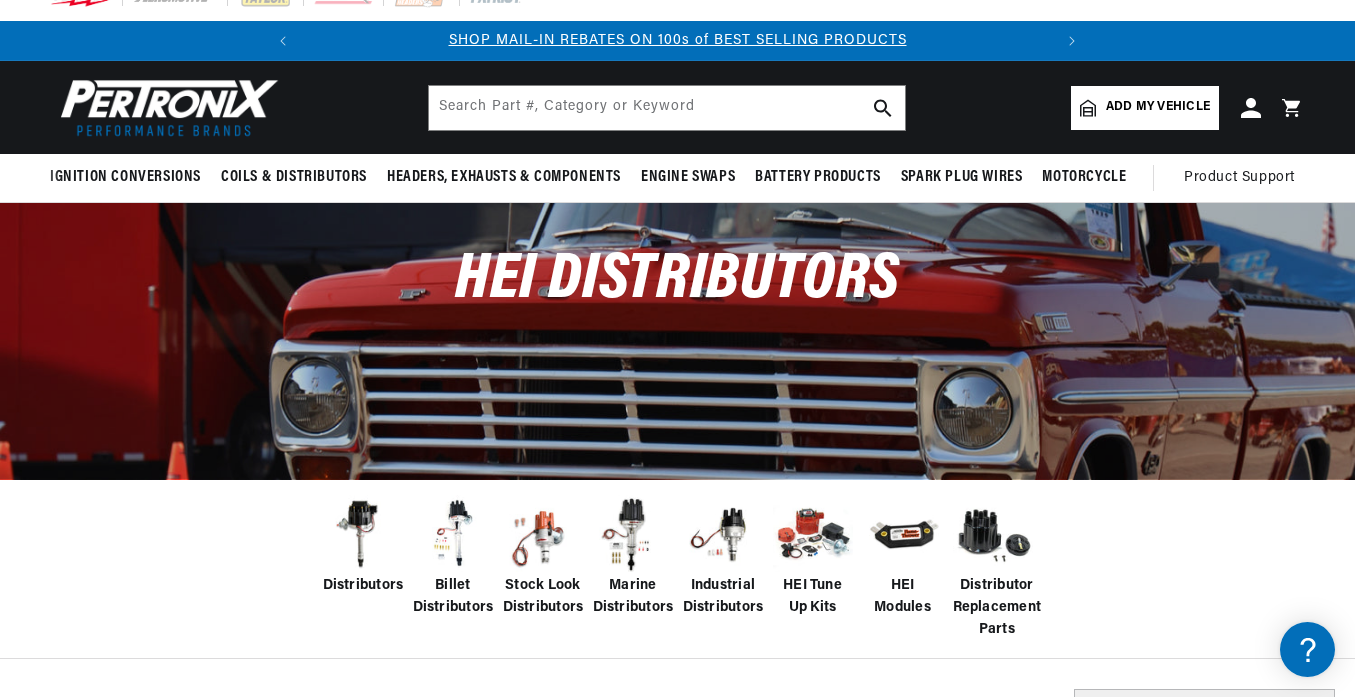 scroll, scrollTop: 0, scrollLeft: 0, axis: both 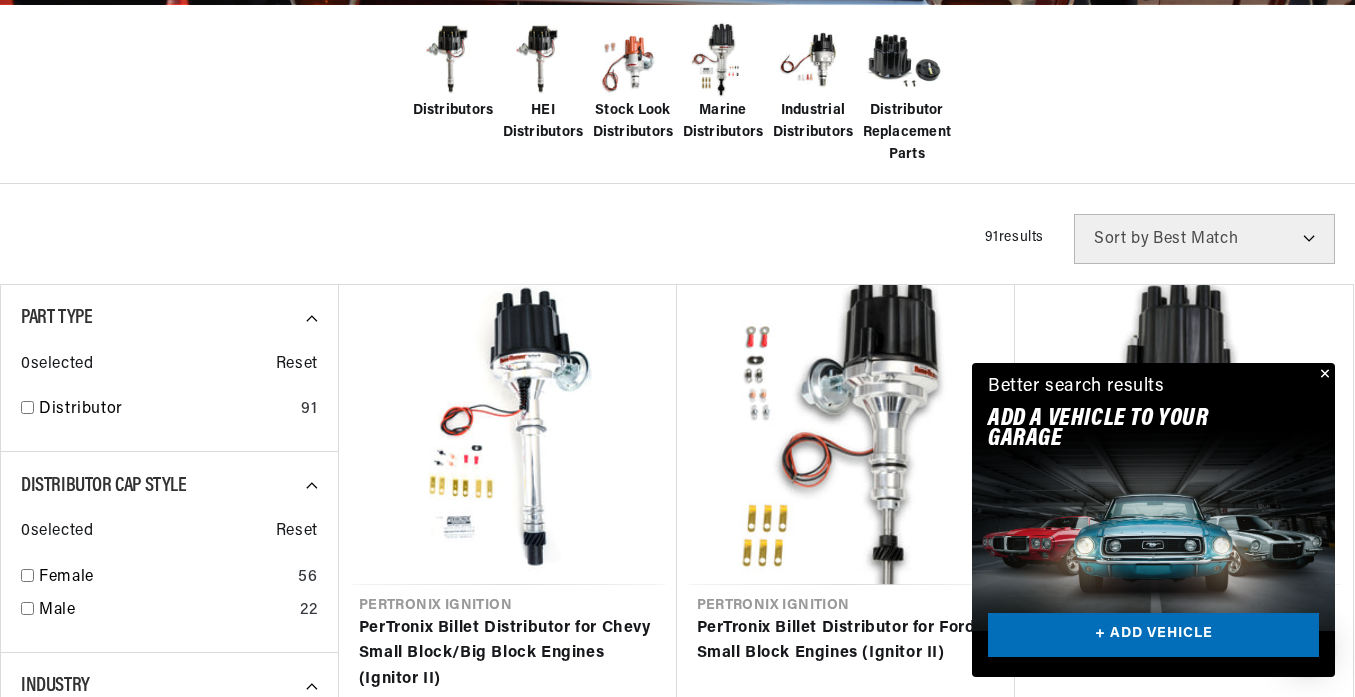 click at bounding box center [1323, 375] 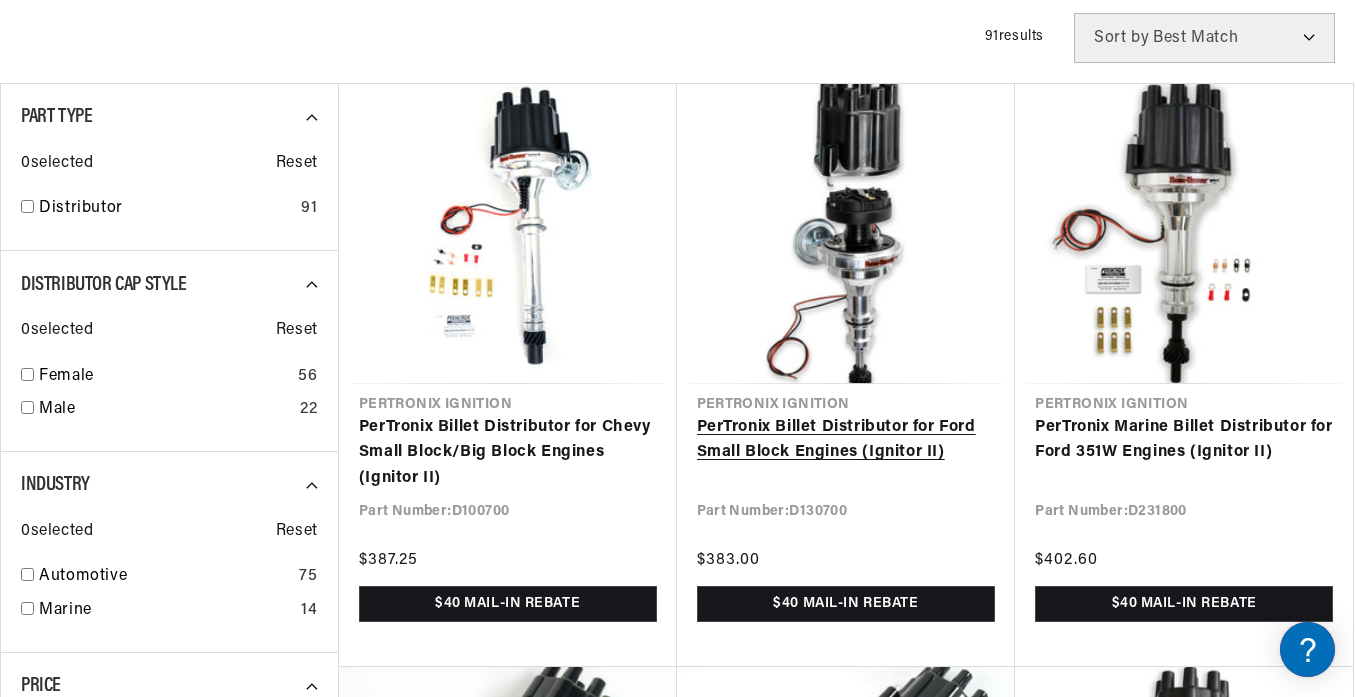 scroll, scrollTop: 800, scrollLeft: 0, axis: vertical 